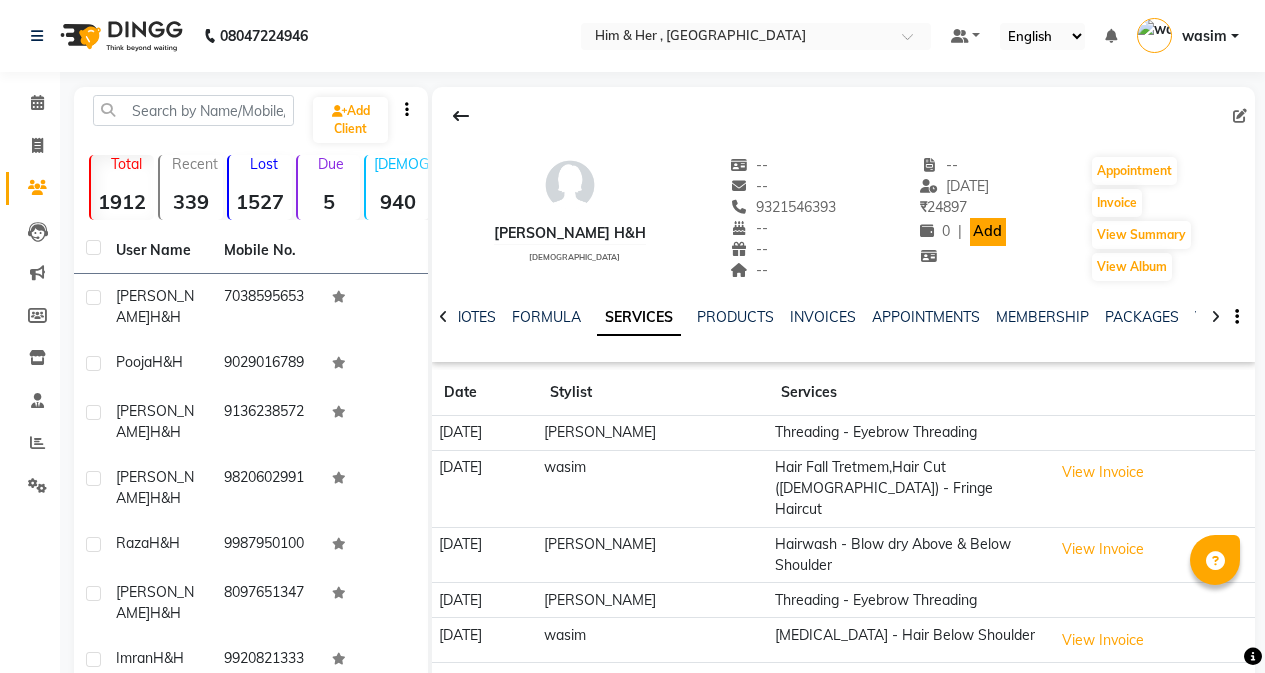 scroll, scrollTop: 232, scrollLeft: 0, axis: vertical 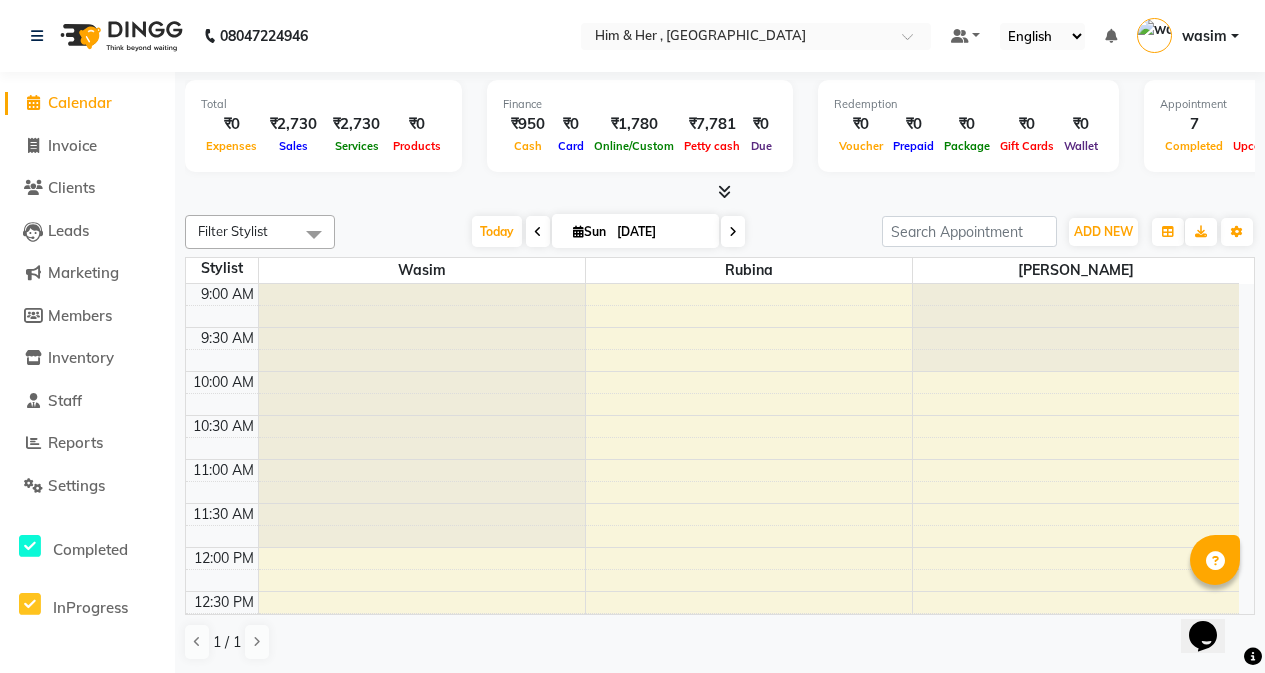 click on "Invoice" 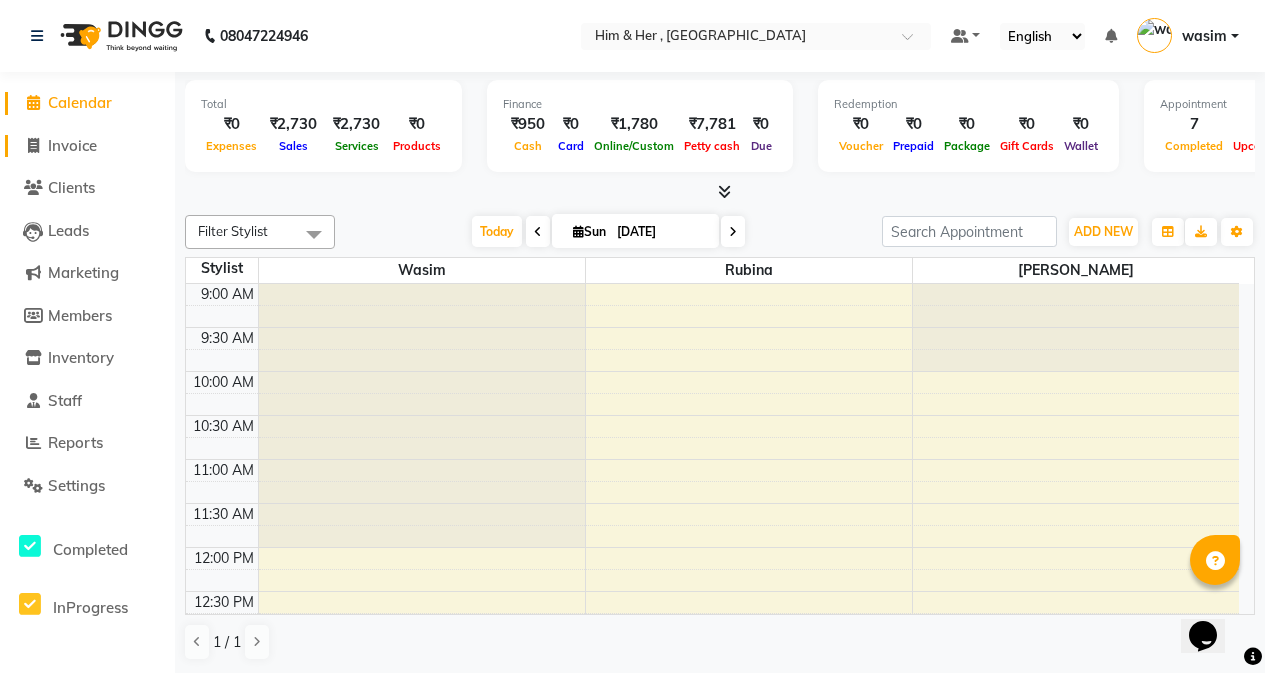 click on "Invoice" 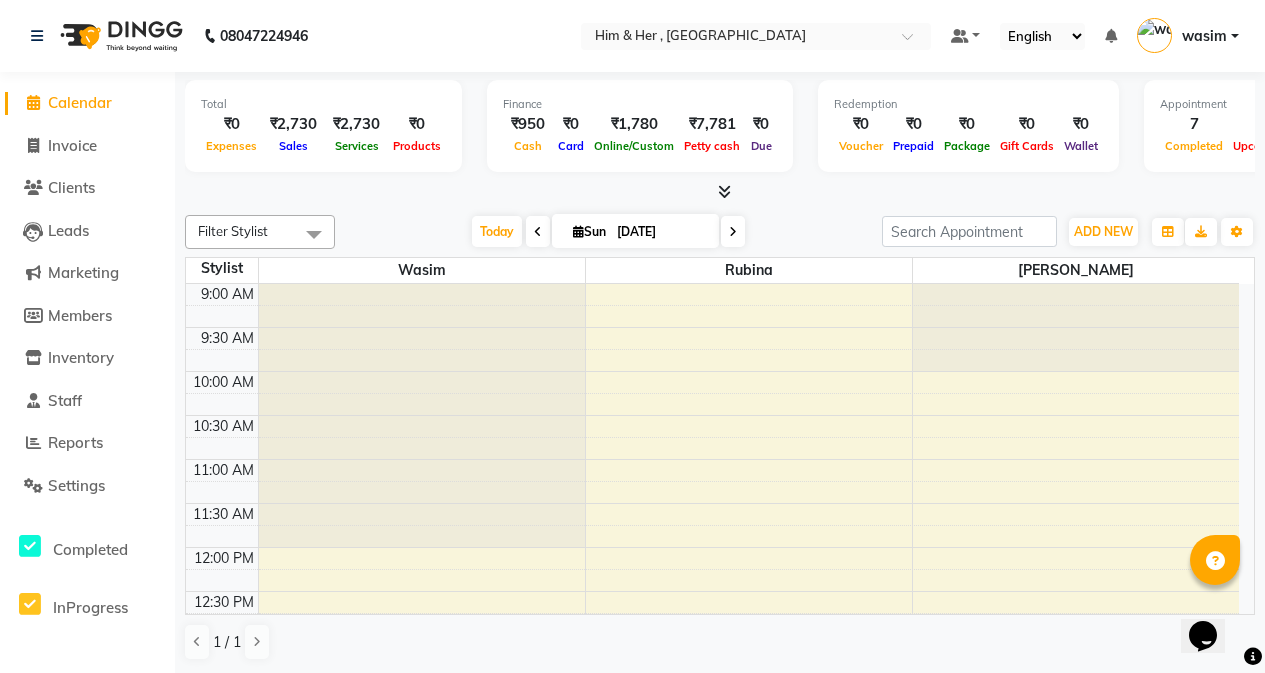 select on "5934" 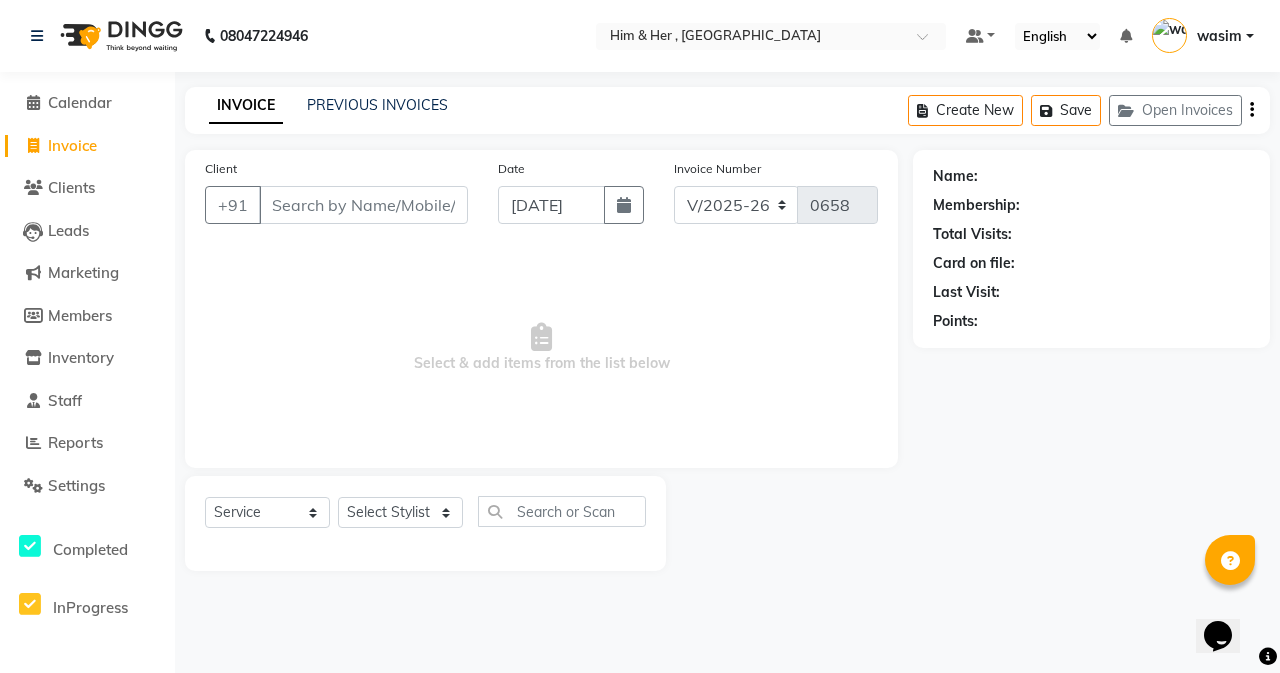 click on "Client" at bounding box center (363, 205) 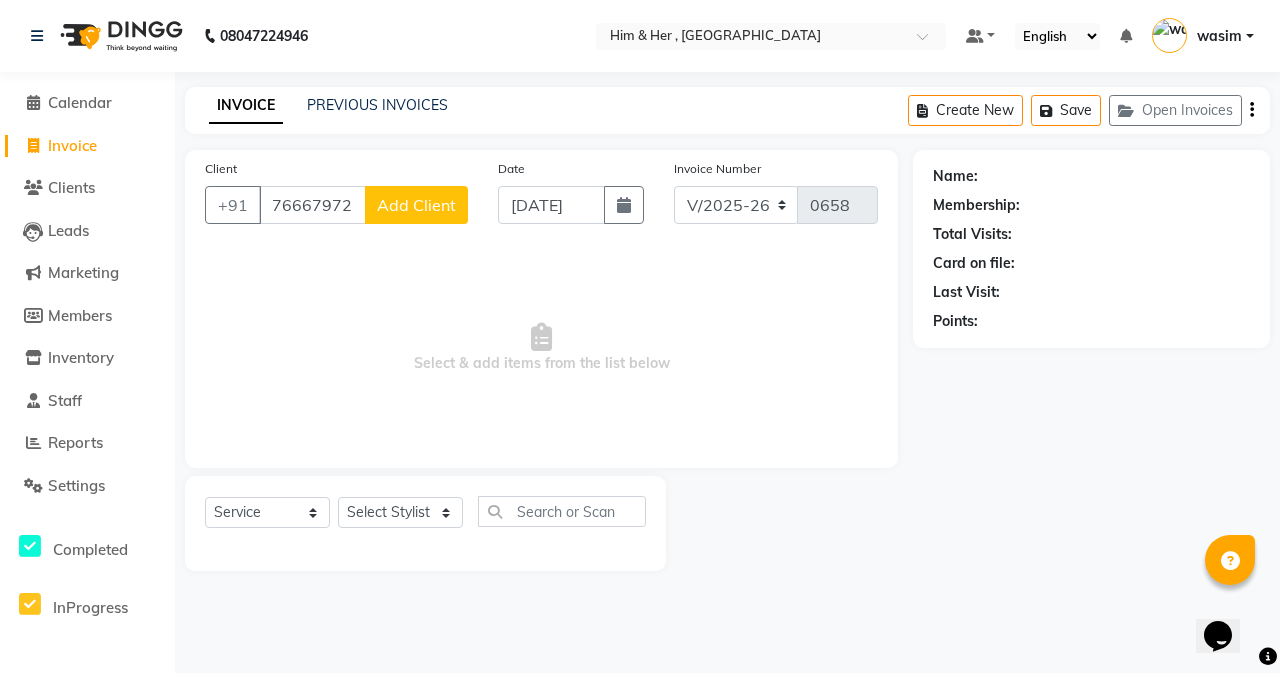 type on "7666797211" 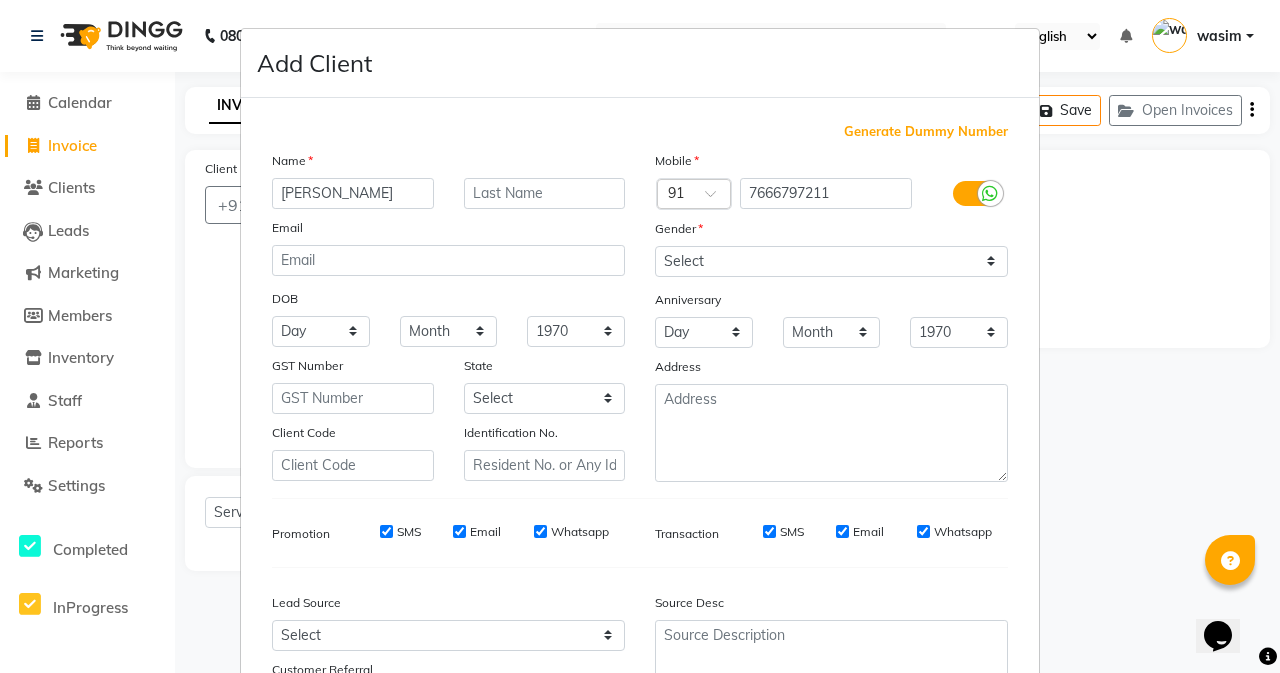 type on "Arbaaz" 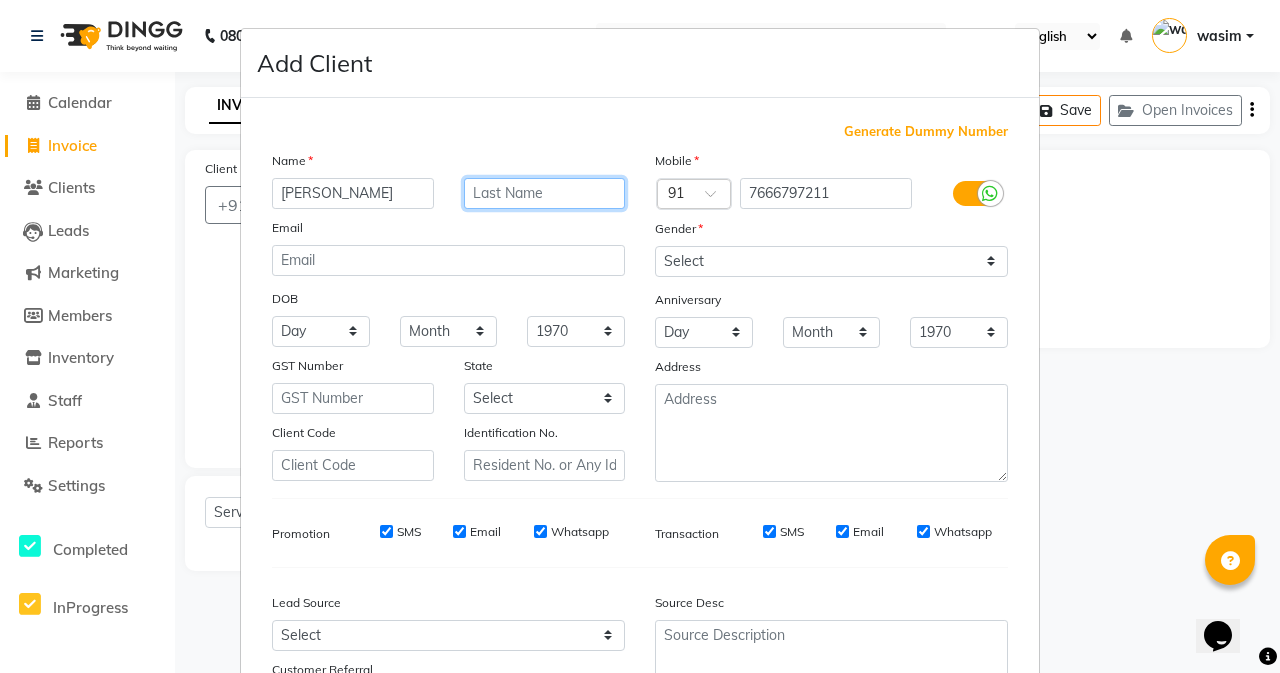 click at bounding box center (545, 193) 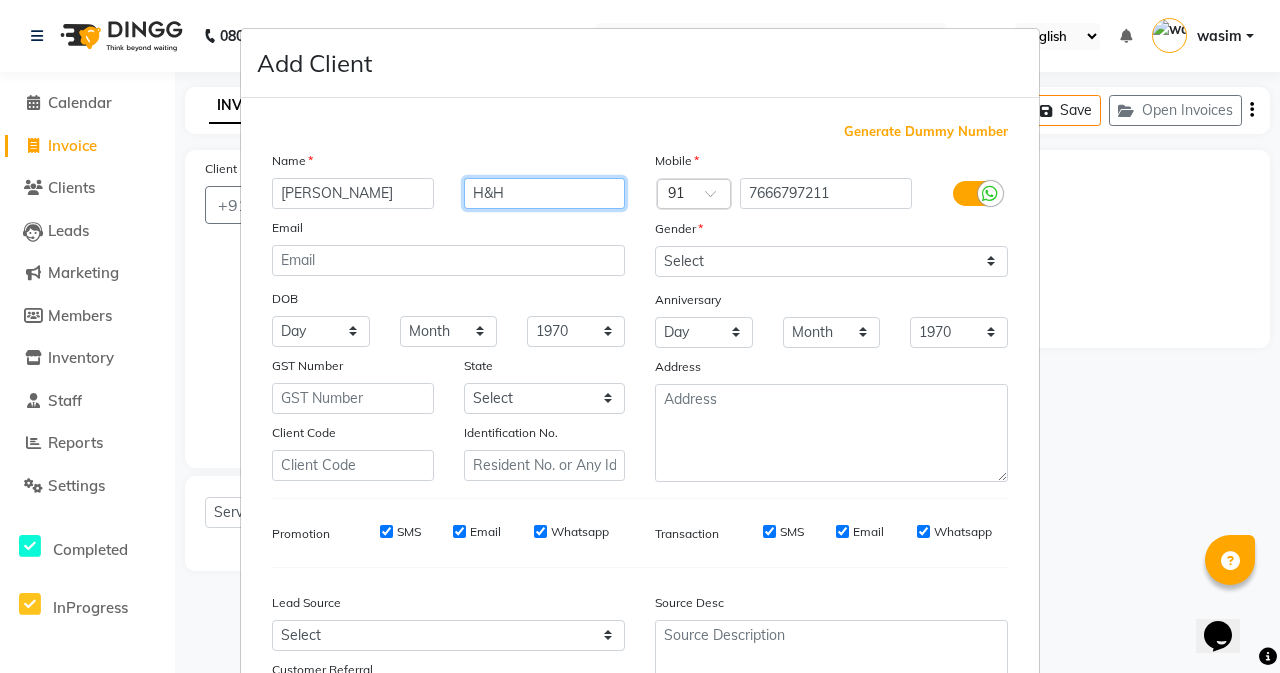 type on "H&H" 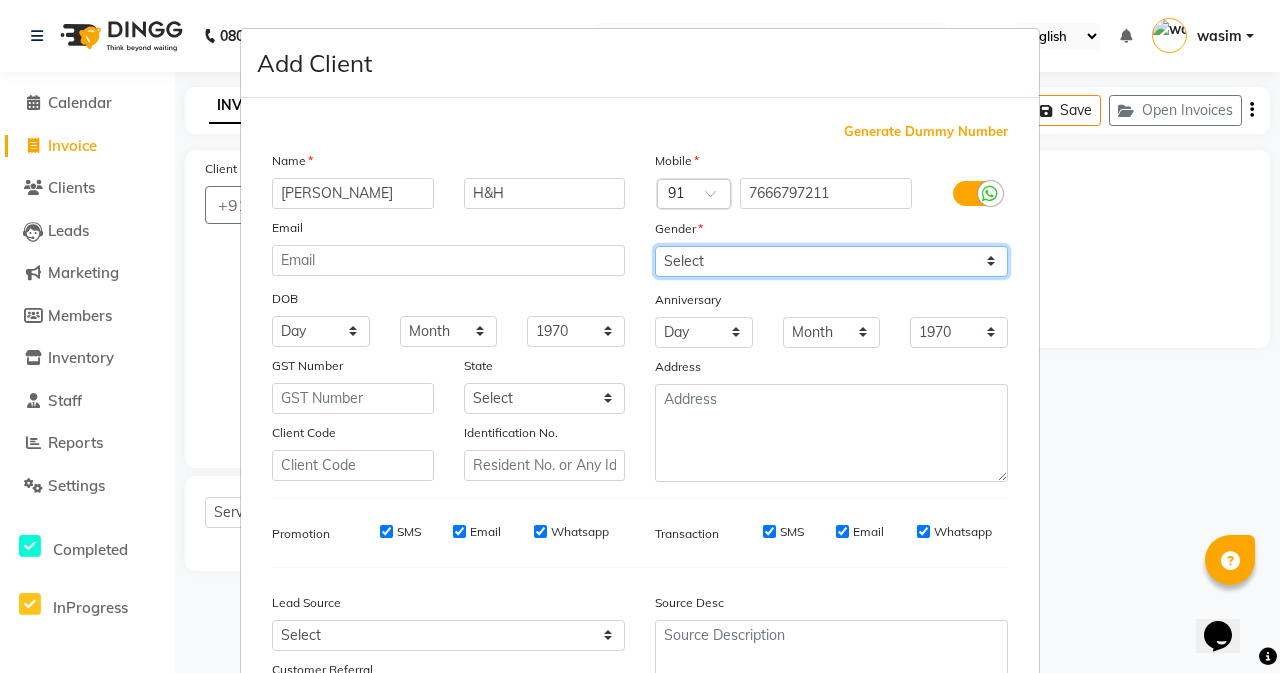 click on "Select Male Female Other Prefer Not To Say" at bounding box center [831, 261] 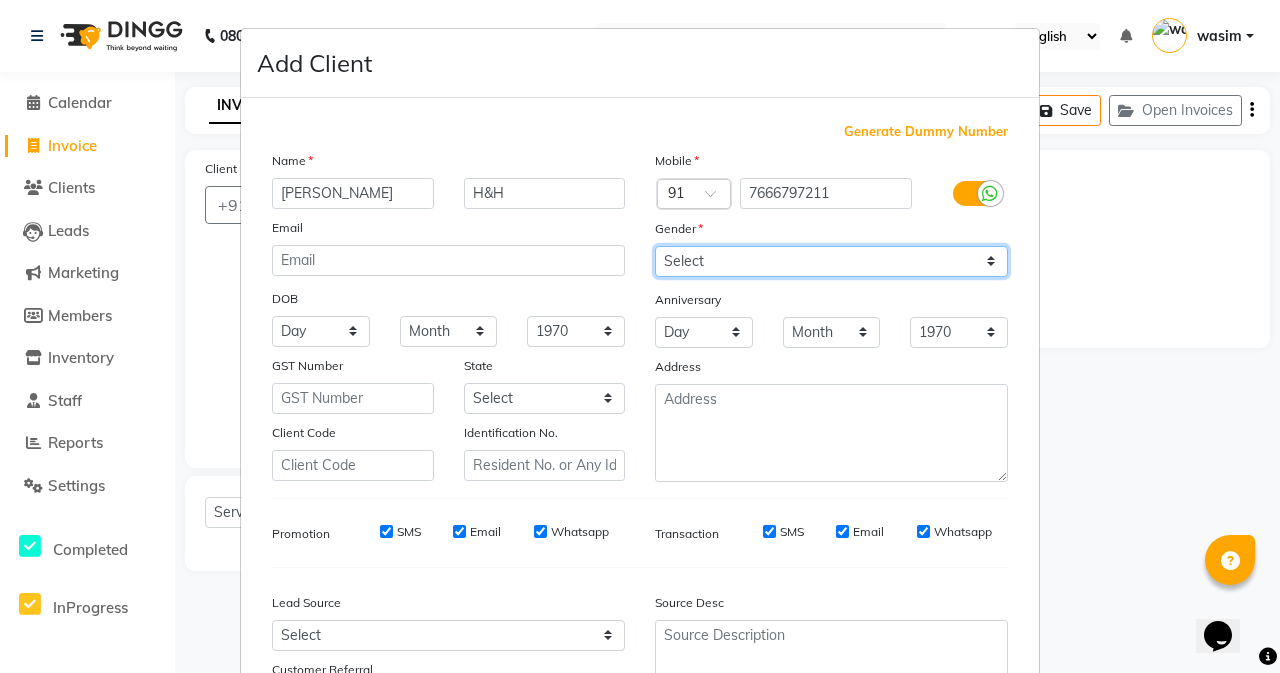 select on "male" 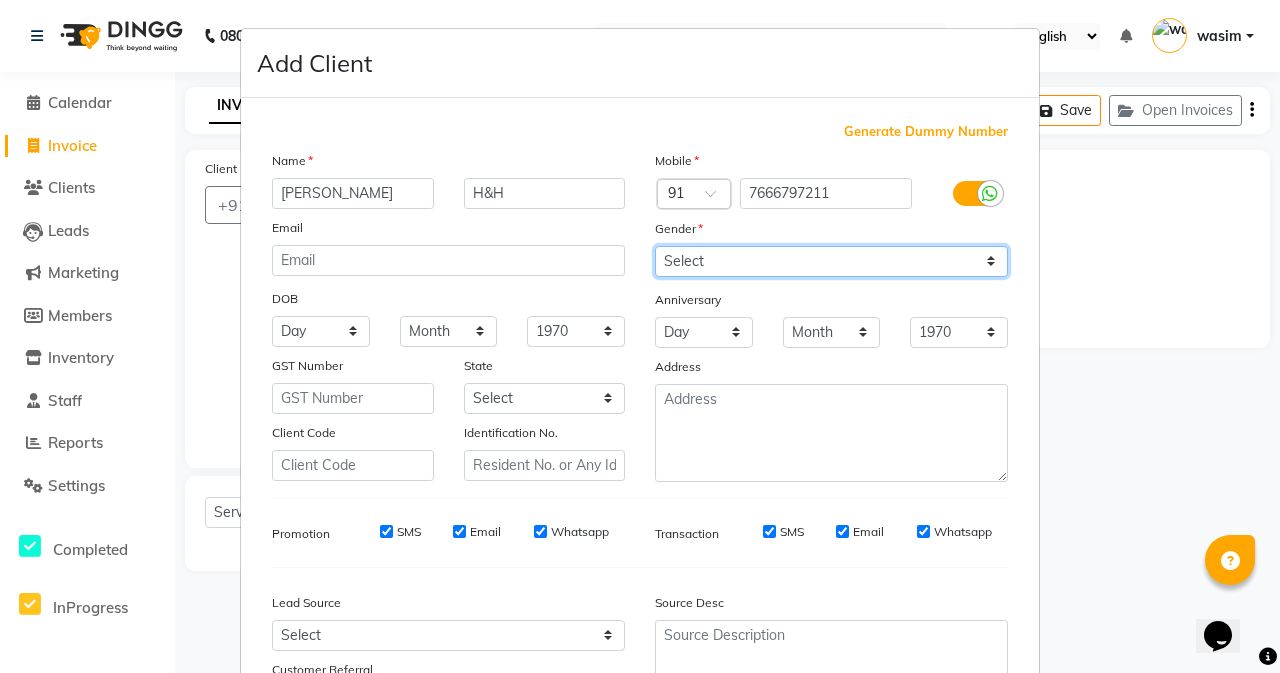 click on "Select Male Female Other Prefer Not To Say" at bounding box center (831, 261) 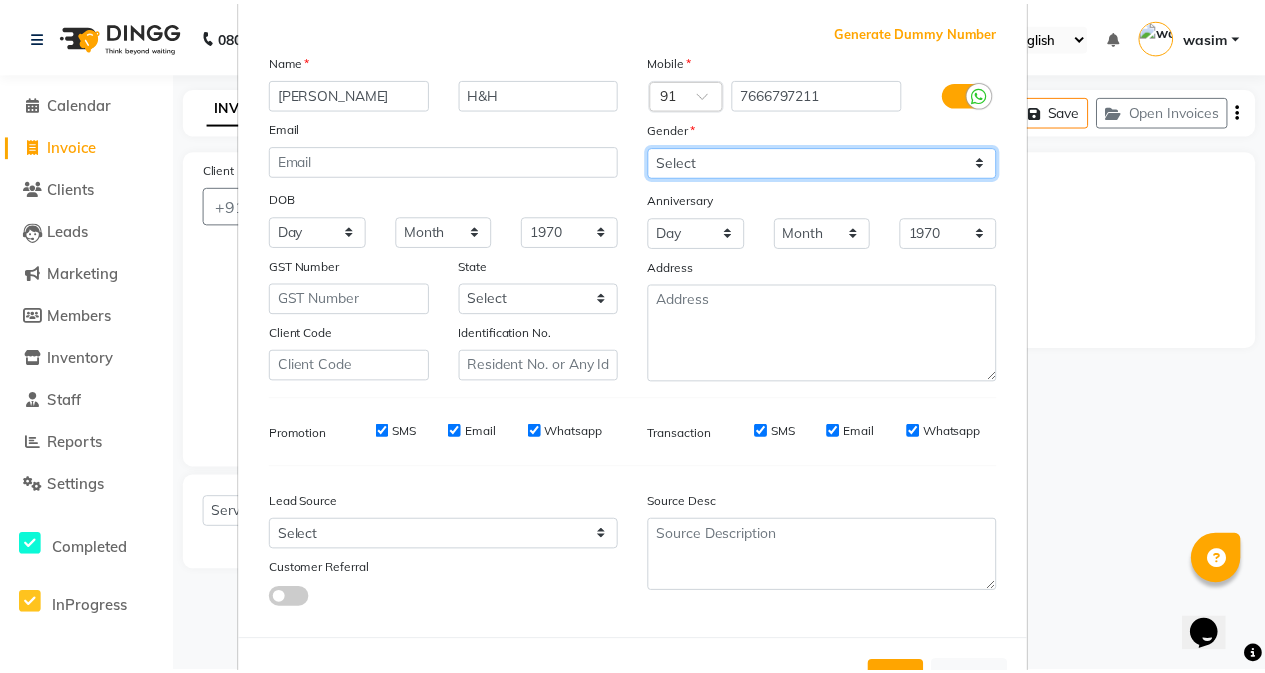 scroll, scrollTop: 176, scrollLeft: 0, axis: vertical 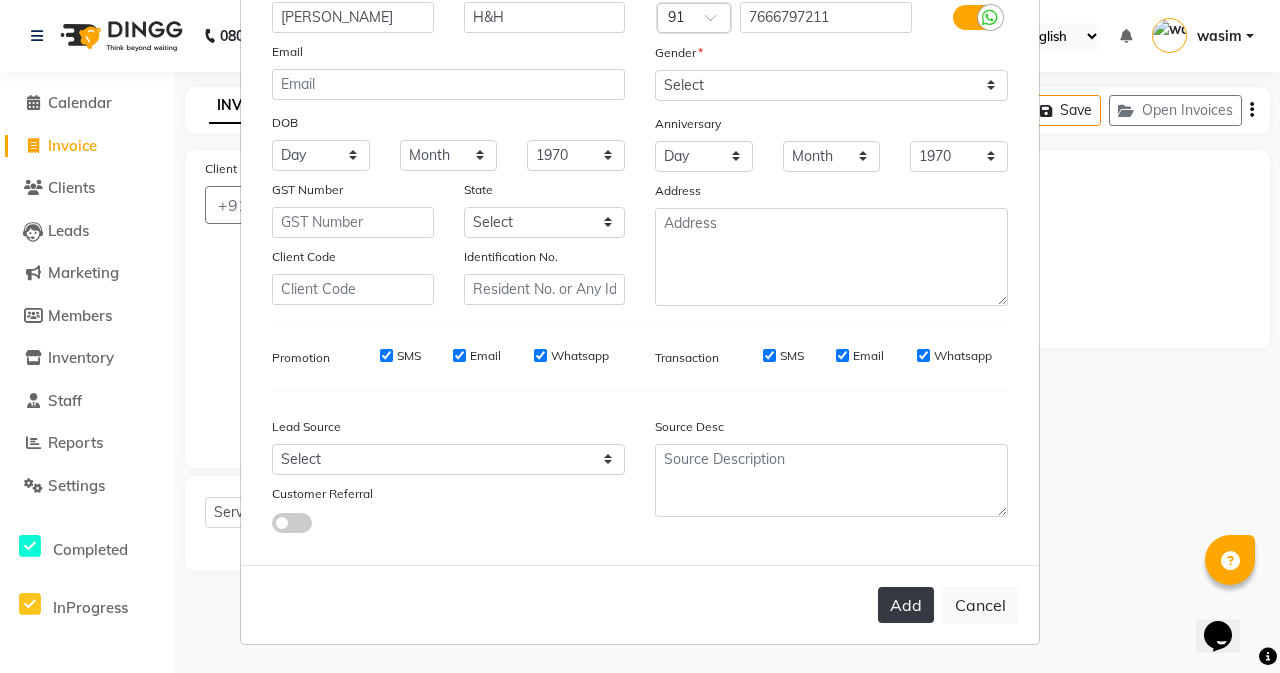 click on "Add" at bounding box center [906, 605] 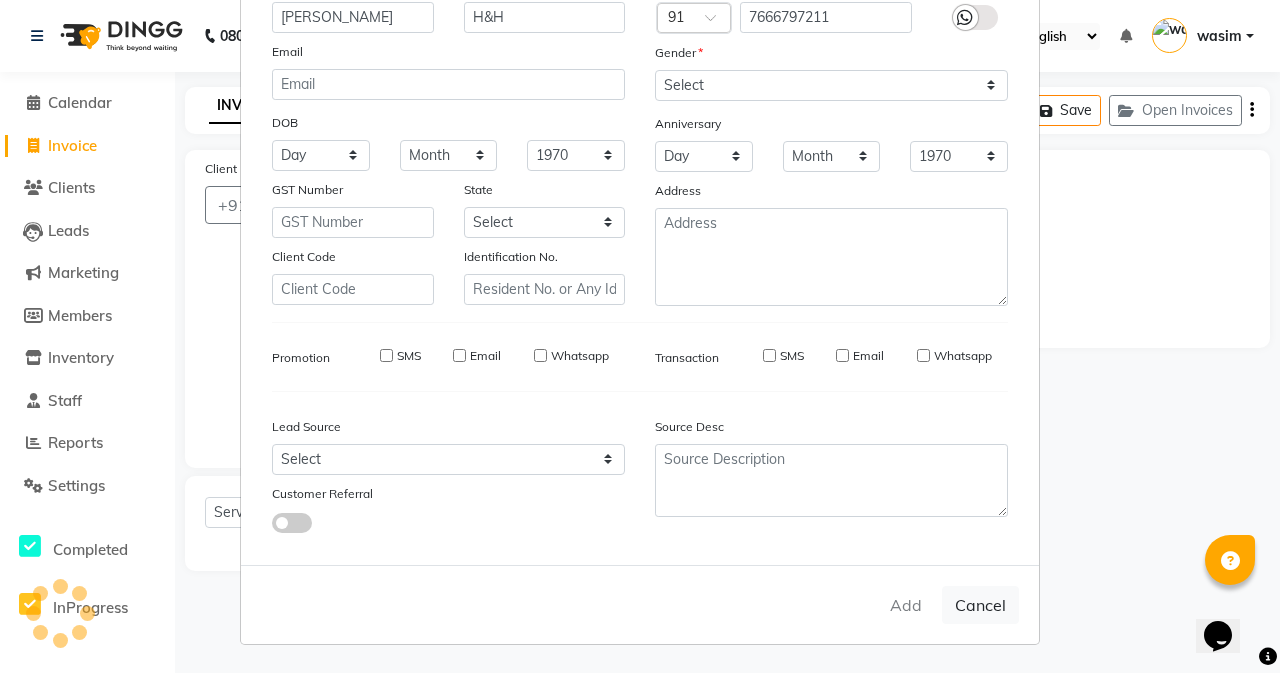 type 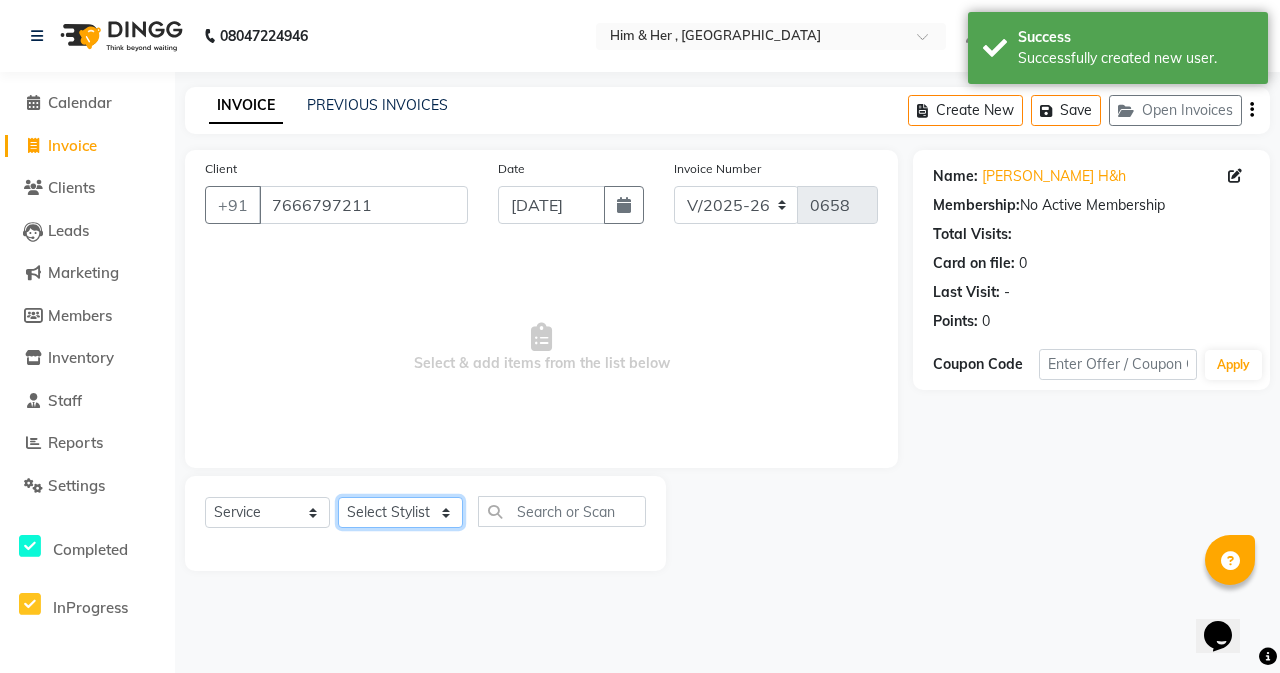 click on "Select Stylist Banaz Shaikh Rubina Shivam Gaud wasim" 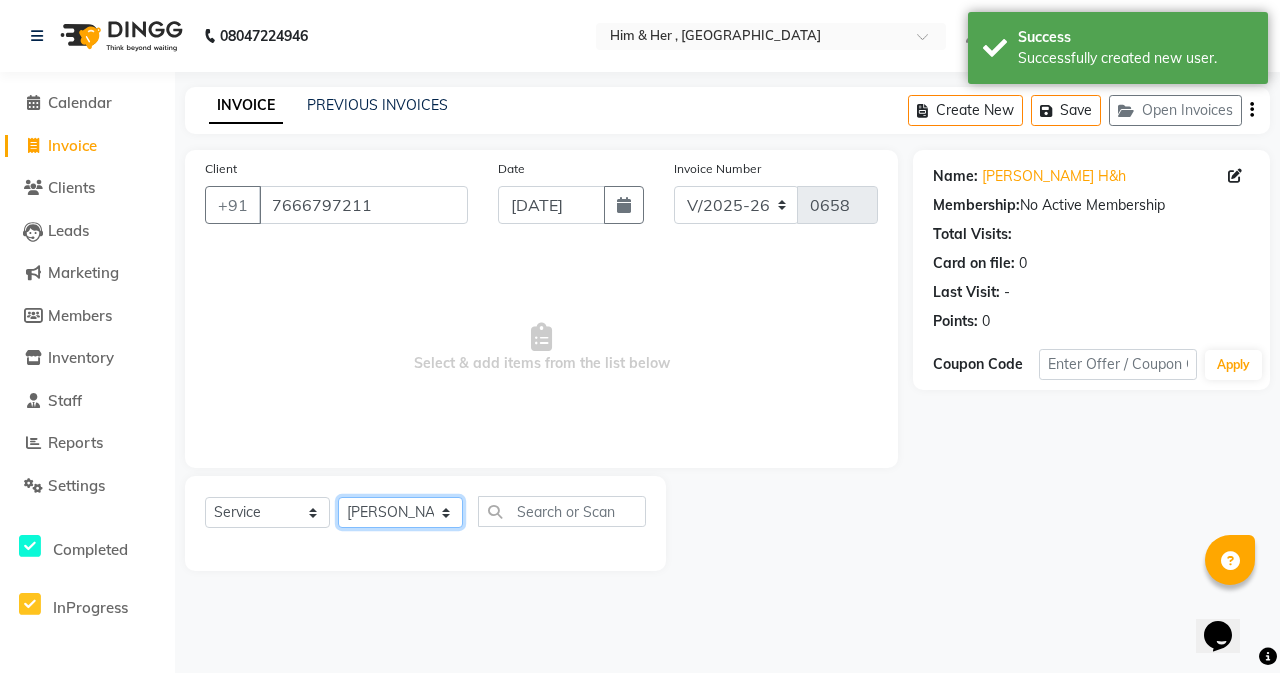 click on "Select Stylist Banaz Shaikh Rubina Shivam Gaud wasim" 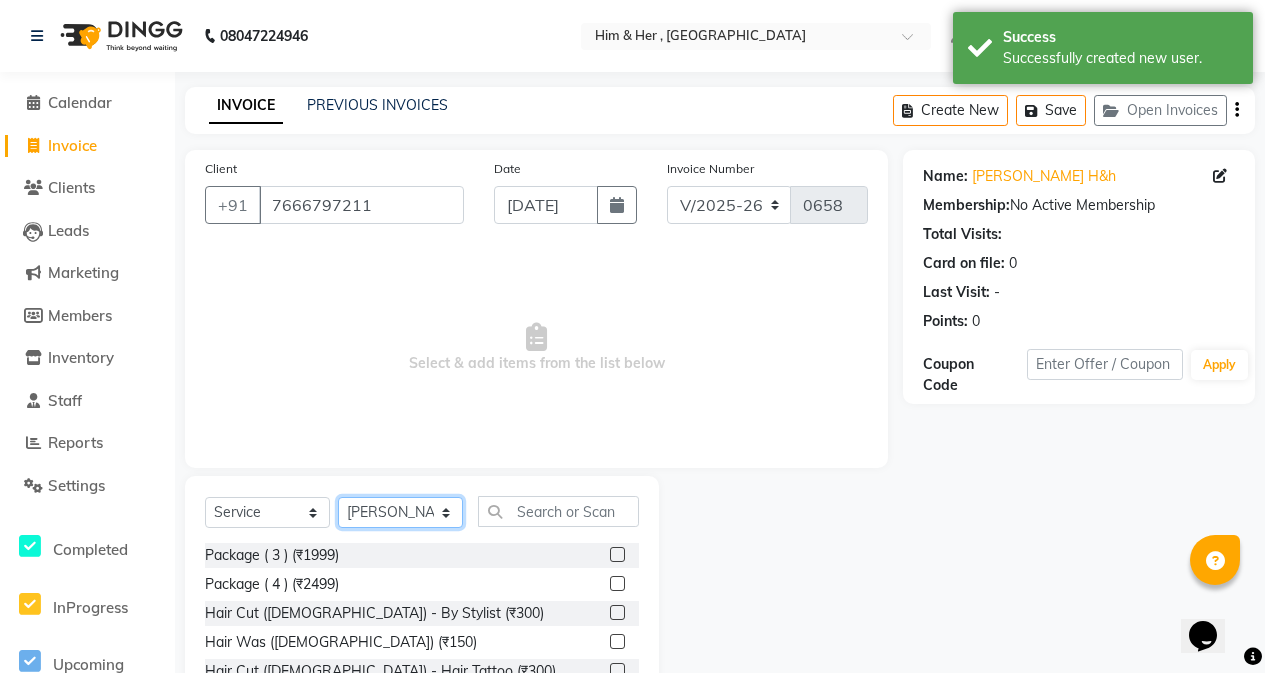 scroll, scrollTop: 500, scrollLeft: 0, axis: vertical 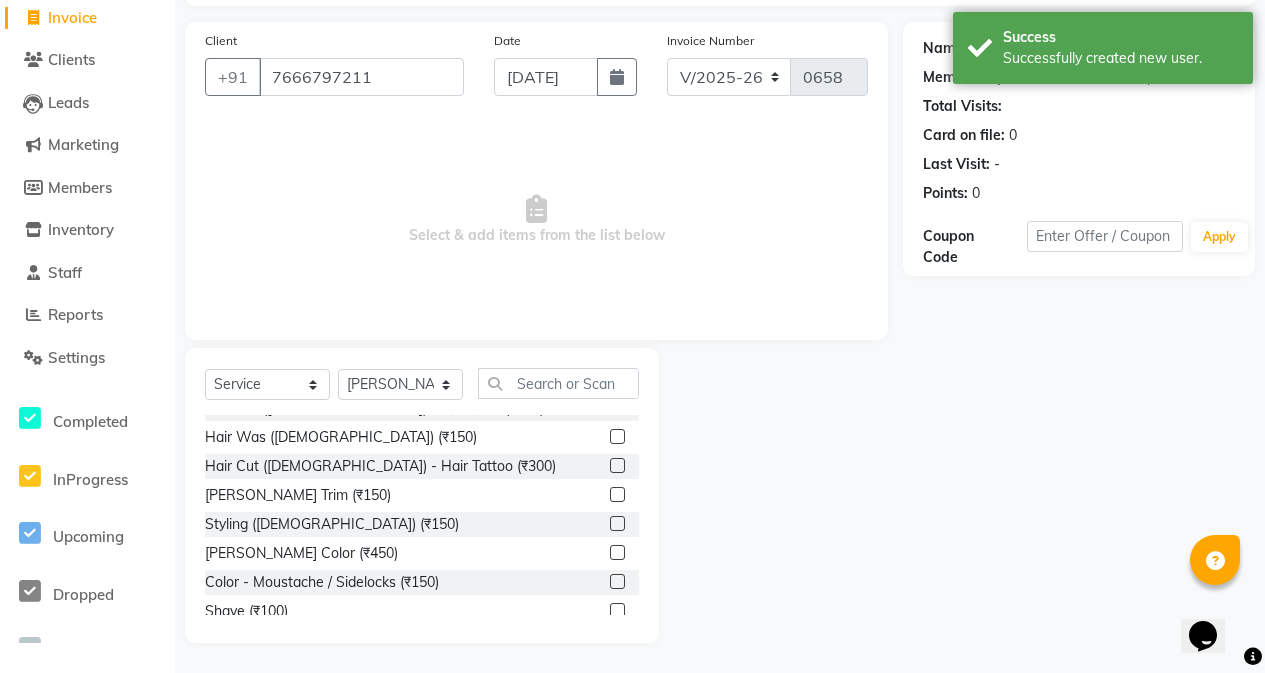click on "Hair Cut (Female) - By Stylist (₹800)  Hair Cut (Female) - Fringe Haircut (₹250)  Hair Cut (Female) - Baby Hair Cut 10years (₹350)  Clean up-fruitilicious (₹800)  Clean-up Purifying (₹900)  Clean-up Moisture Balance (₹1000)  Clean-up Anti-Aging (₹1400)  Clean-up Whitening (₹1500)  Clean-upVitamin C (₹1800)  Facial Cheryls (₹1500)  Female Hair Cut (₹500)  Package ( 1 ) (₹699)  Package ( 2 ) (₹999)  Female Hair Cut & Hair Wash (₹999)  Package ( 3 ) (₹1999)  Package ( 4 ) (₹2499)  Hair Cut (Male) - By Stylist (₹300)  Hair Was (Male)  (₹150)  Hair Cut (Male) - Hair Tattoo (₹300)  Beard Trim (₹150)  Styling  (Male) (₹150)  Beard Color (₹450)  Color - Moustache / Sidelocks (₹150)  Shave (₹100)  Hair Cut (Male) Boy 10years (₹250)  Hair Fall Tretmem Men (₹1000)  Hair Antidandfuff Treatment Men (₹1000)  Hairwash  - Hair Above & Below Shoulder (₹400)  Hairwash  - Hair Upto Waist (₹650)  Hairwash  - Hair Below Waist (₹750)  Hairwash-Normal Dry (₹400)" 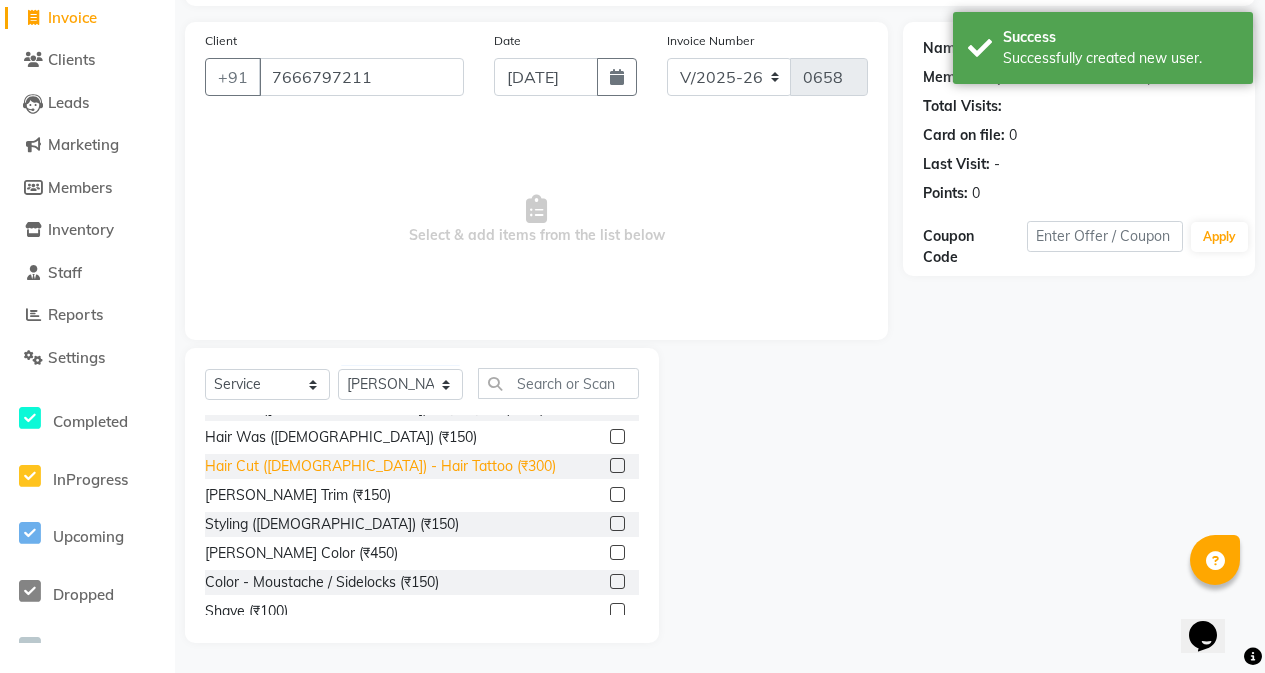 click on "Hair Cut (Male) - Hair Tattoo (₹300)" 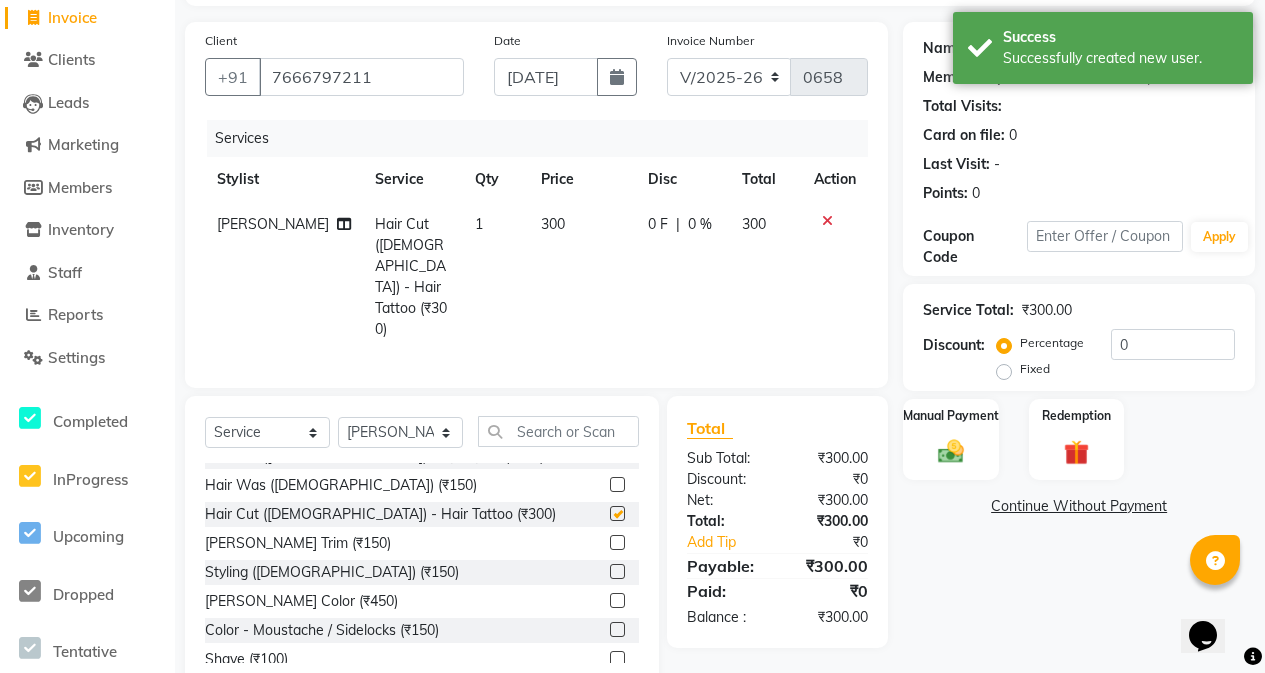 checkbox on "false" 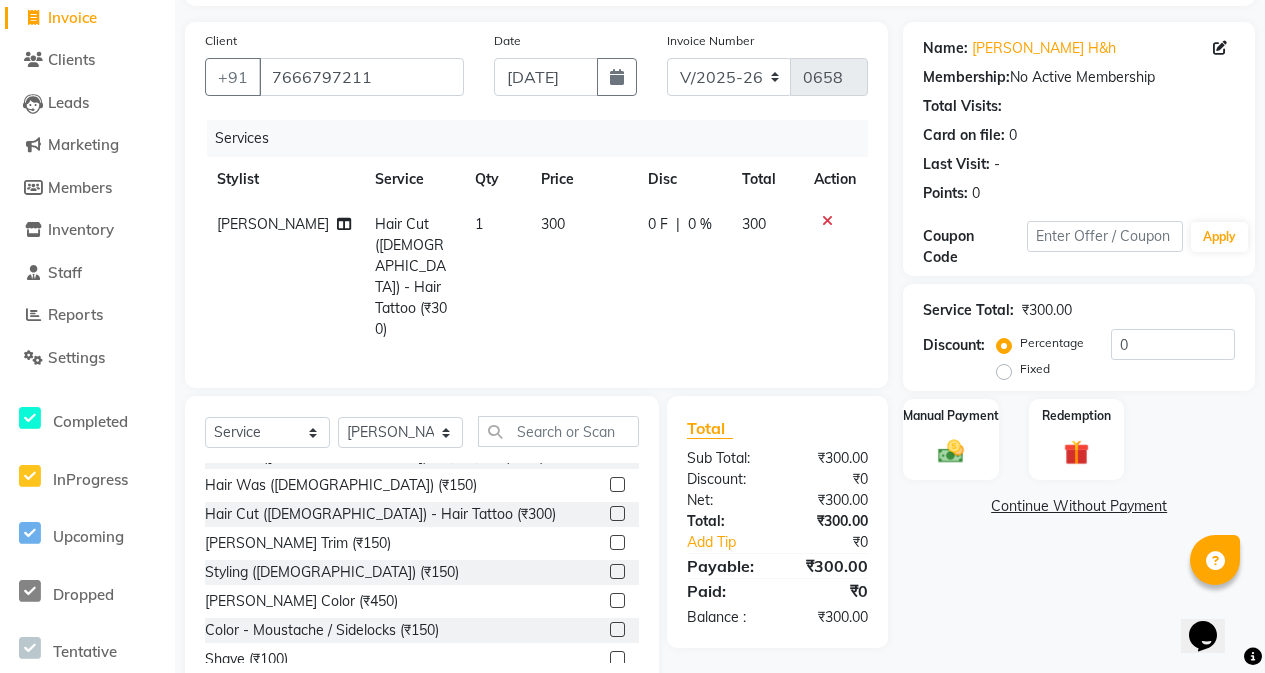 click on "300" 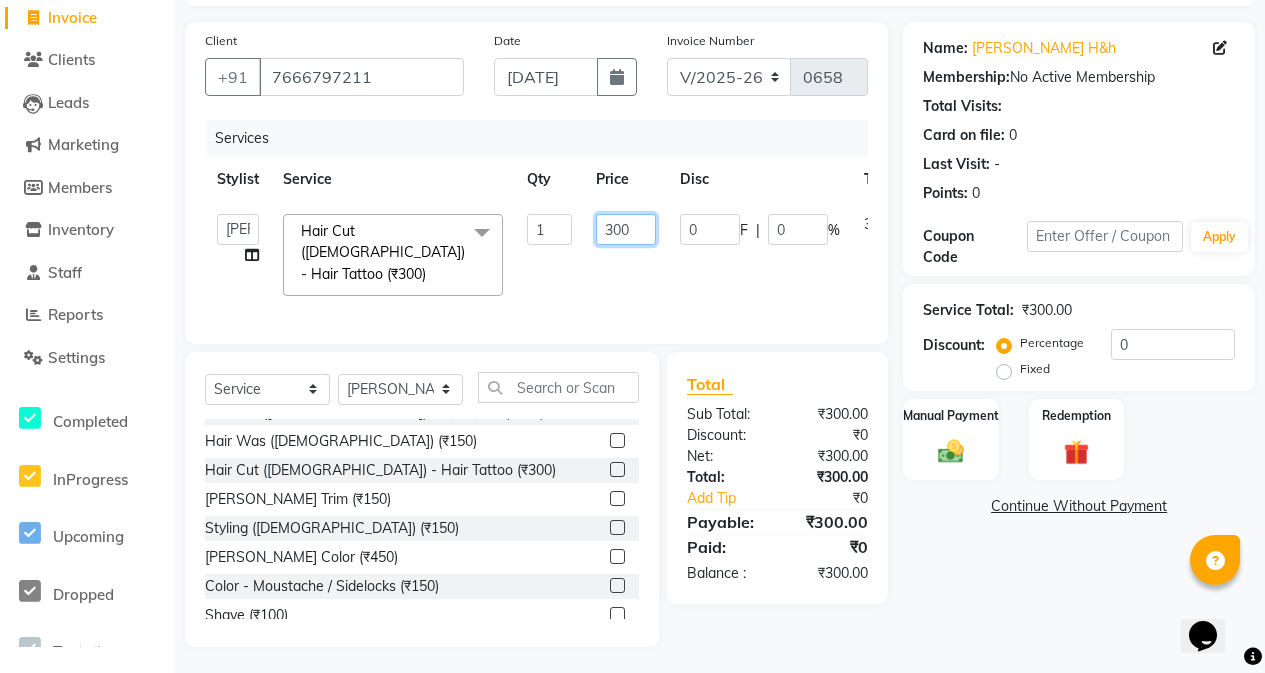 click on "300" 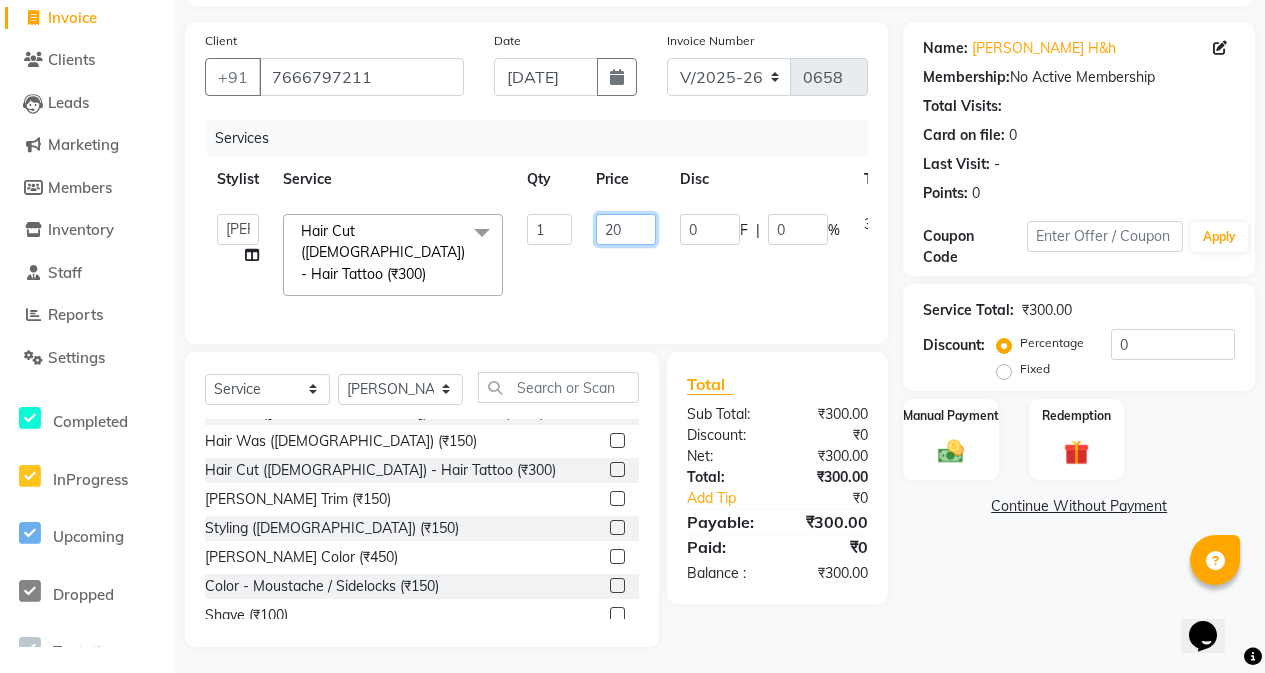 type on "250" 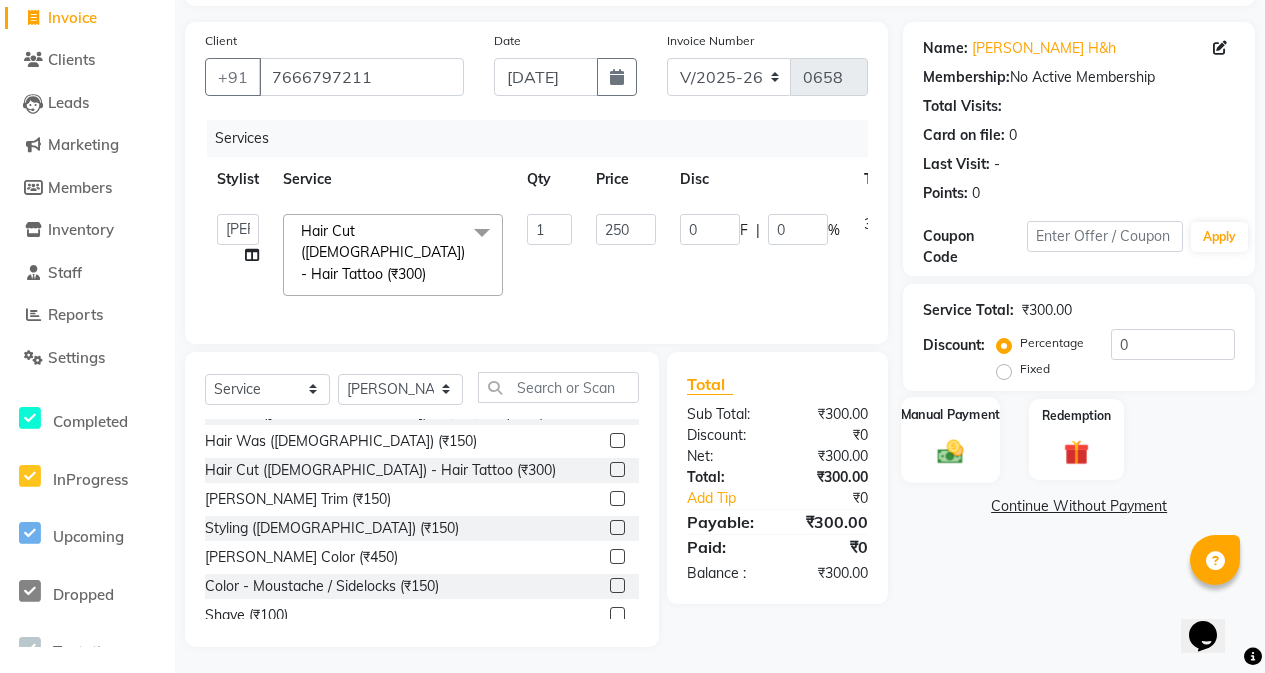 click 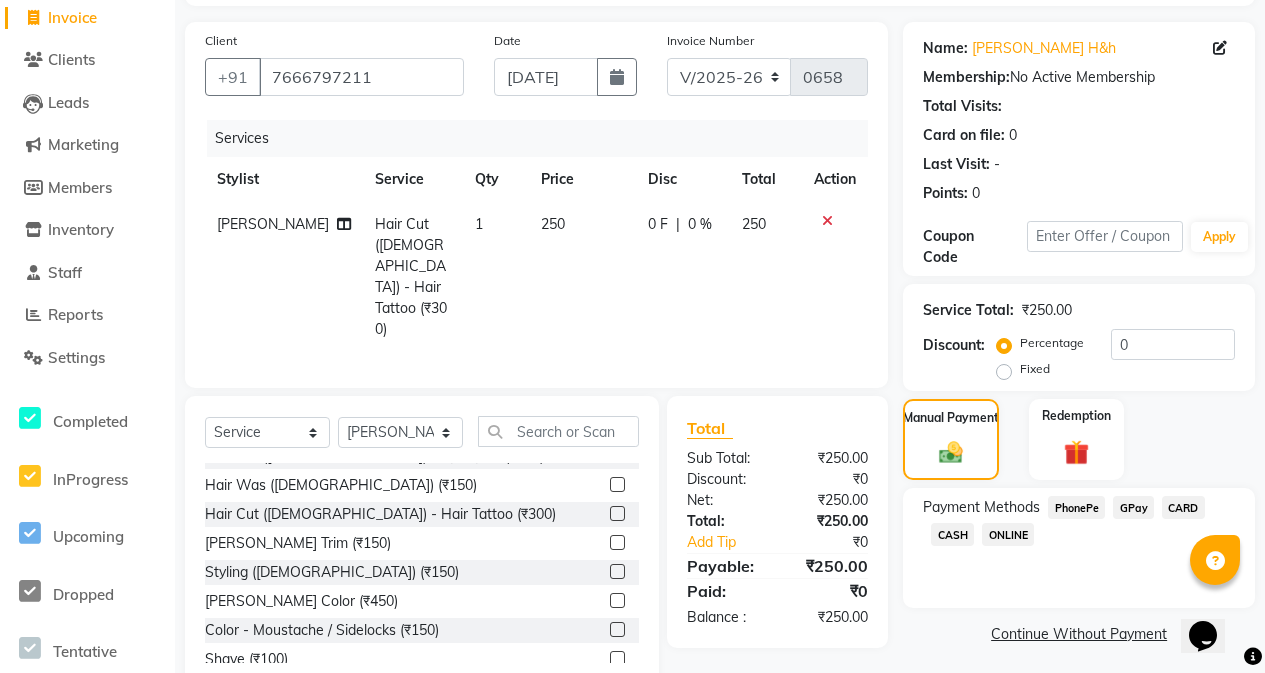 click on "GPay" 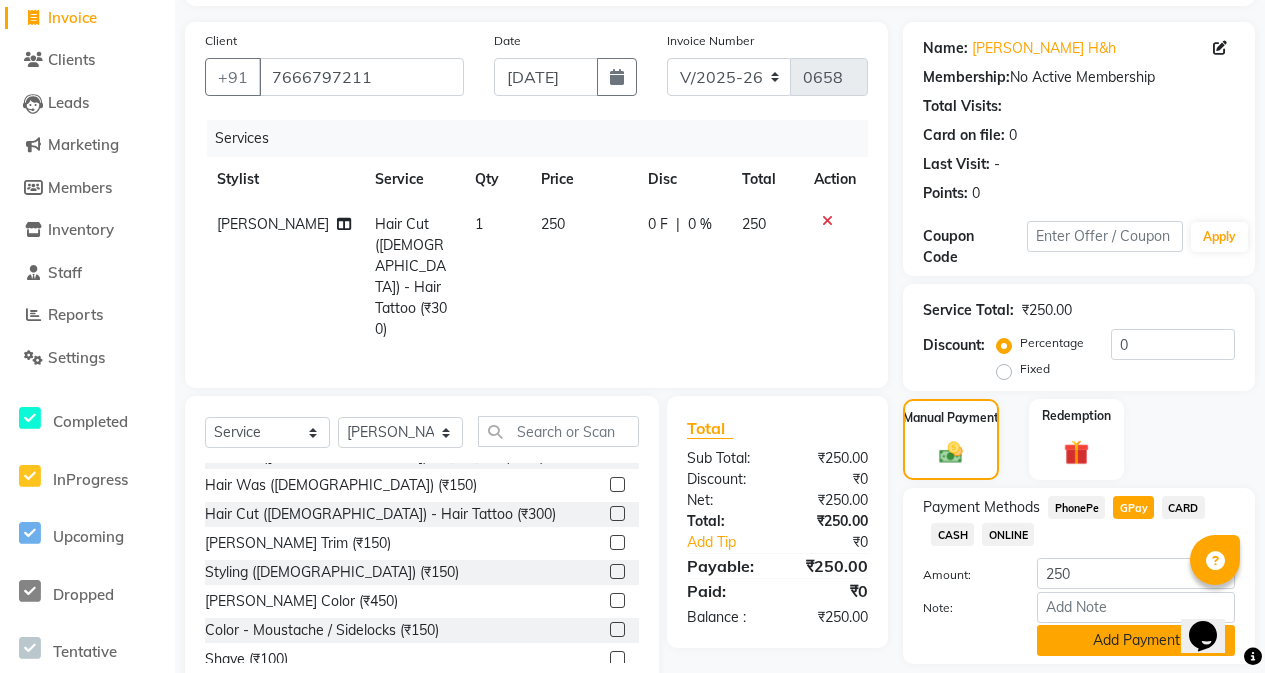 click on "Add Payment" 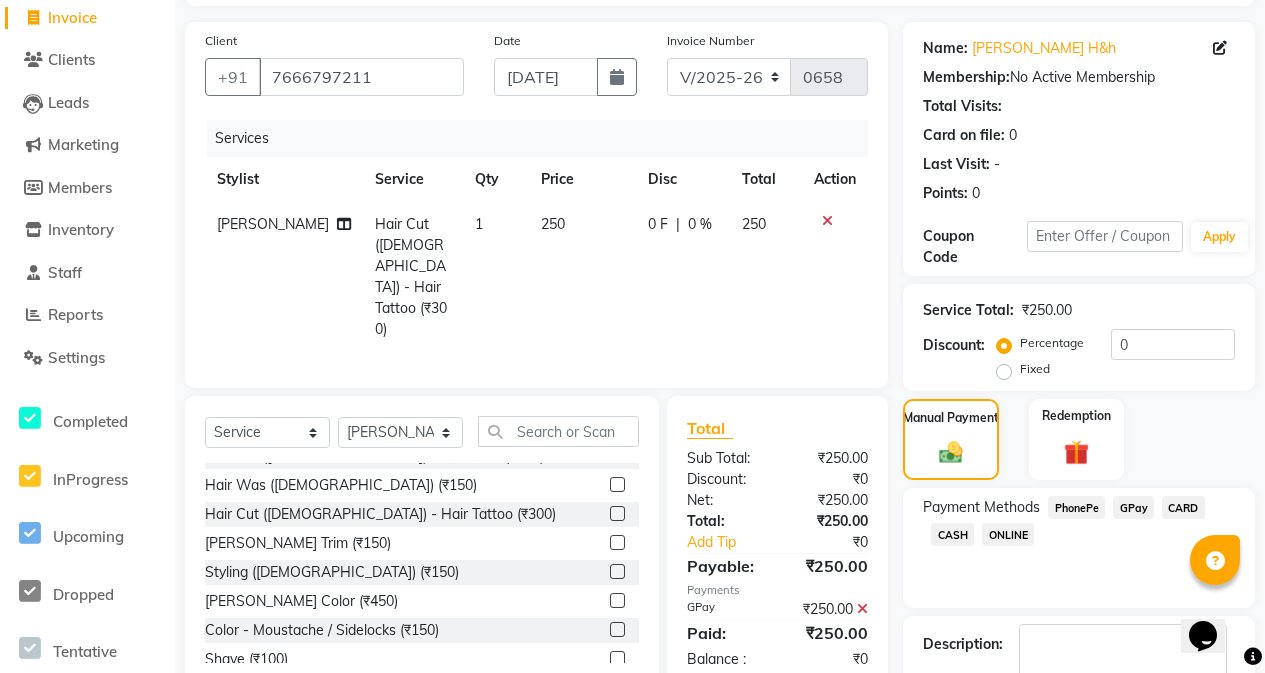 scroll, scrollTop: 247, scrollLeft: 0, axis: vertical 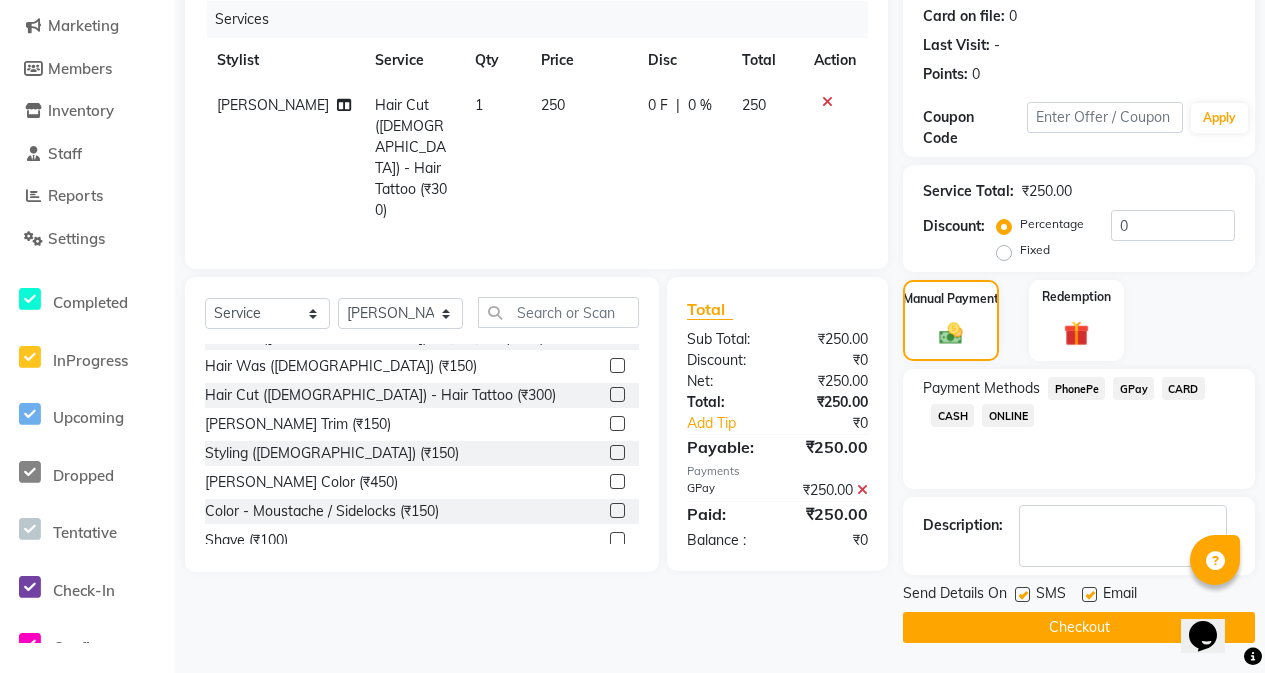 click on "SMS" 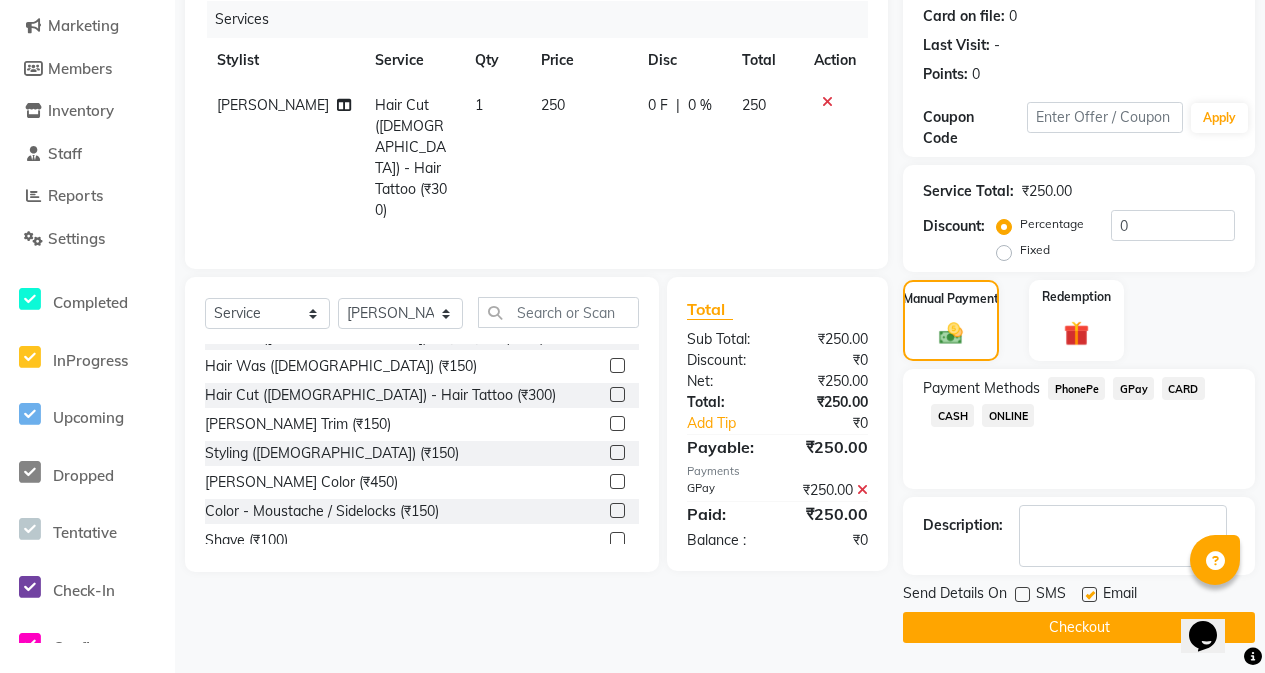 click on "Checkout" 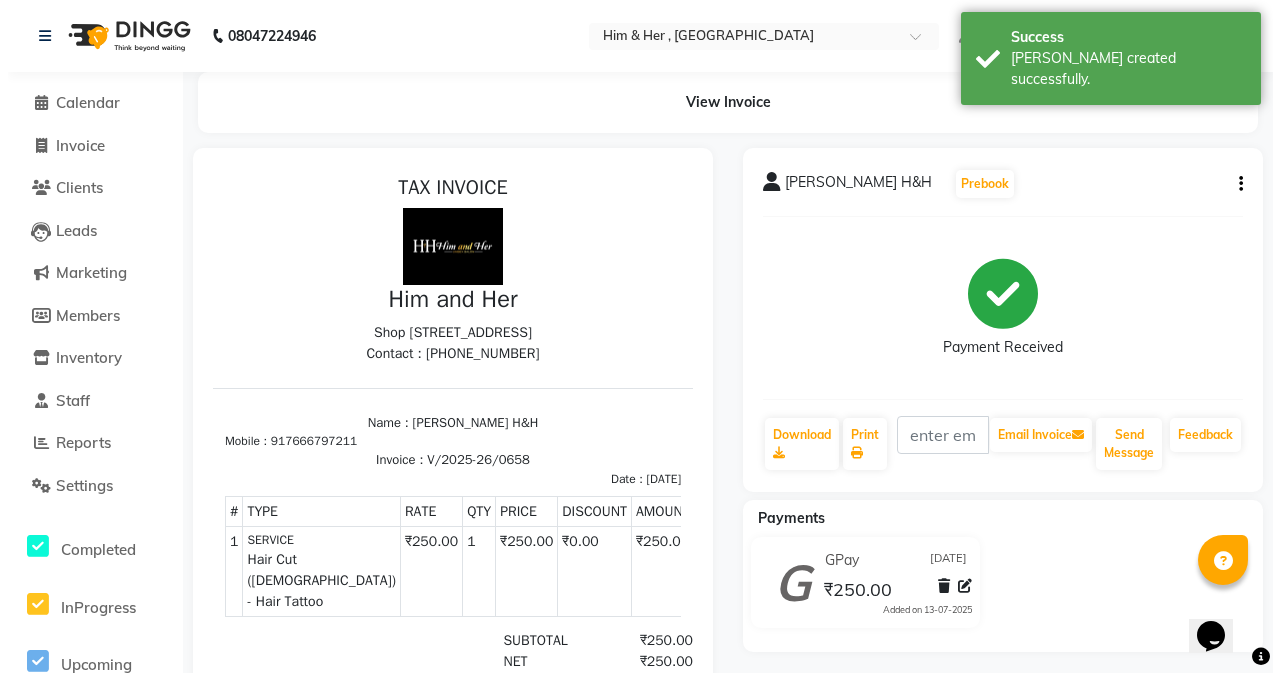 scroll, scrollTop: 0, scrollLeft: 0, axis: both 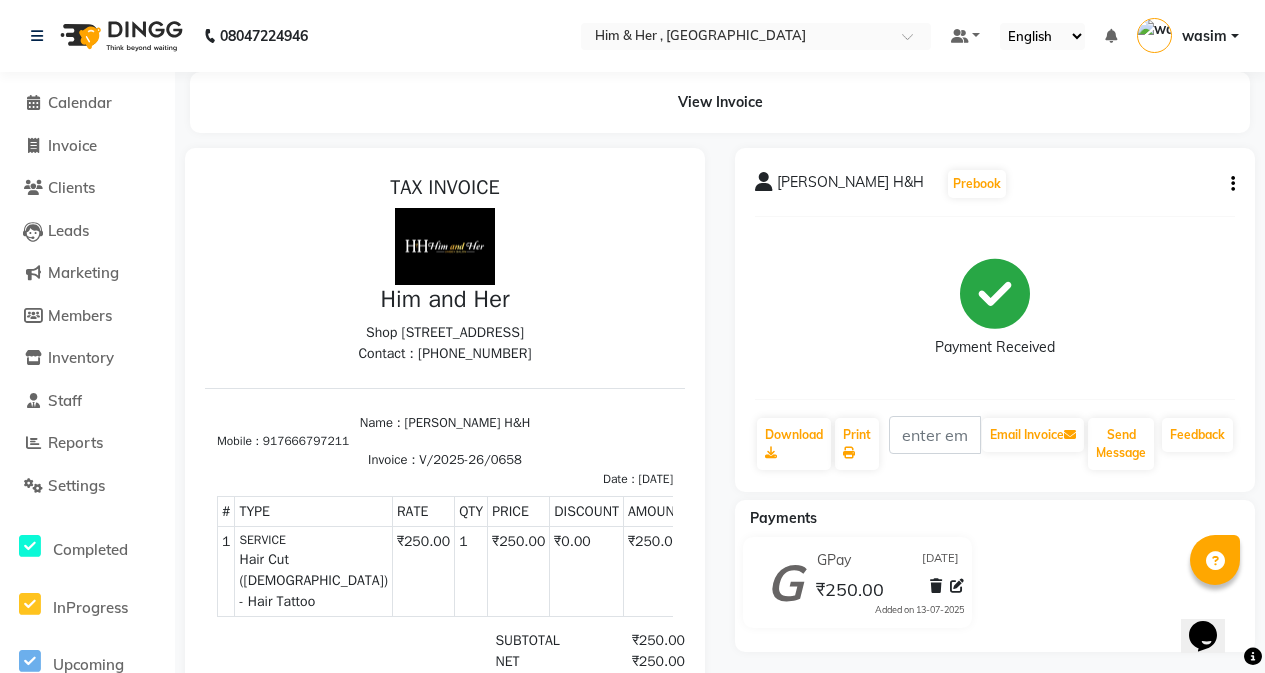 click 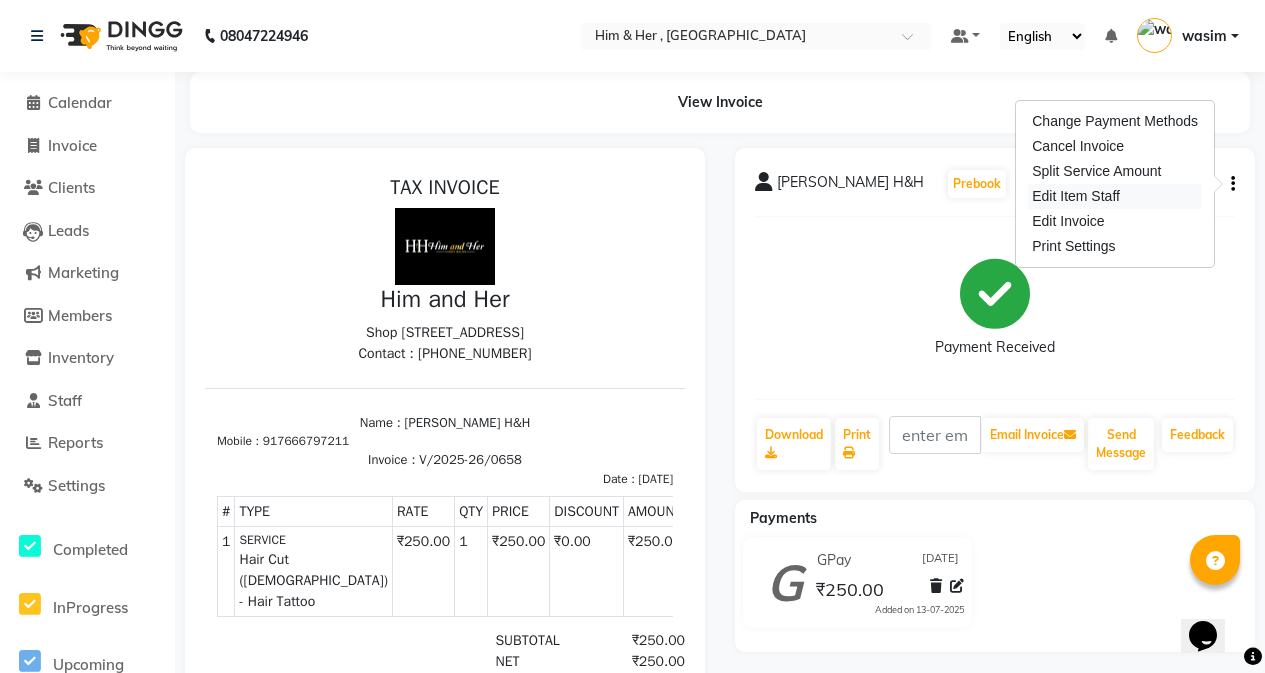 click on "Edit Item Staff" at bounding box center (1115, 196) 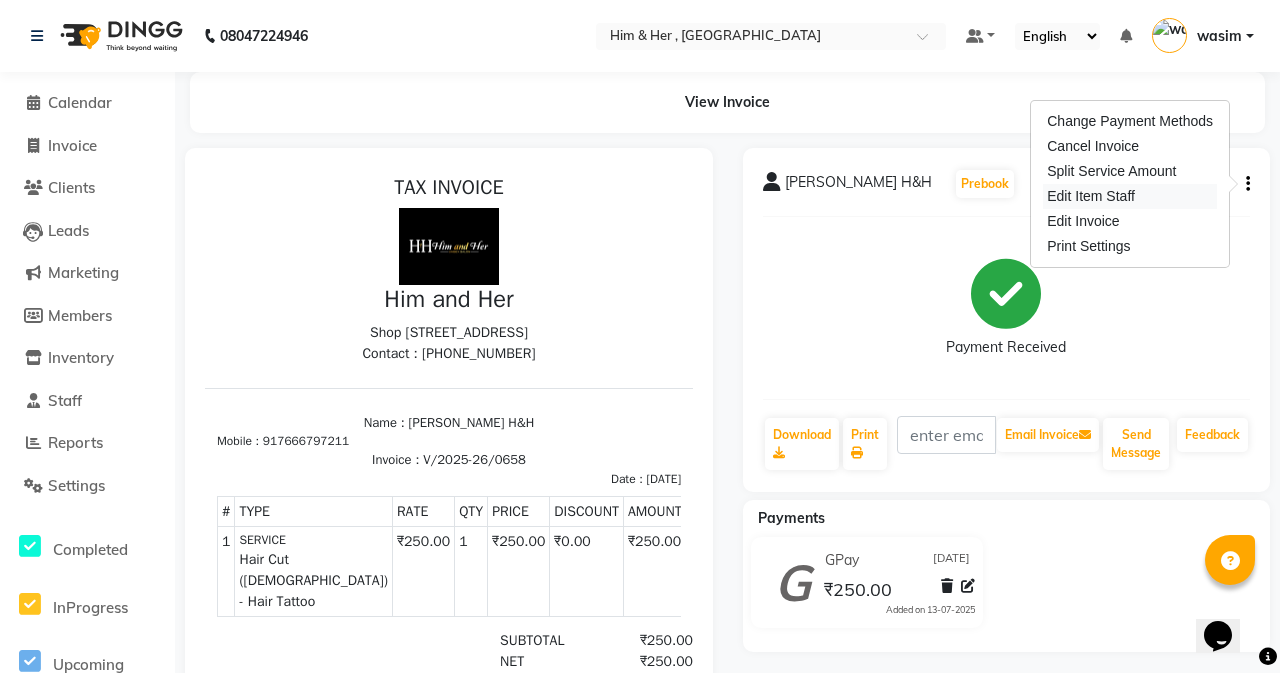select on "47402" 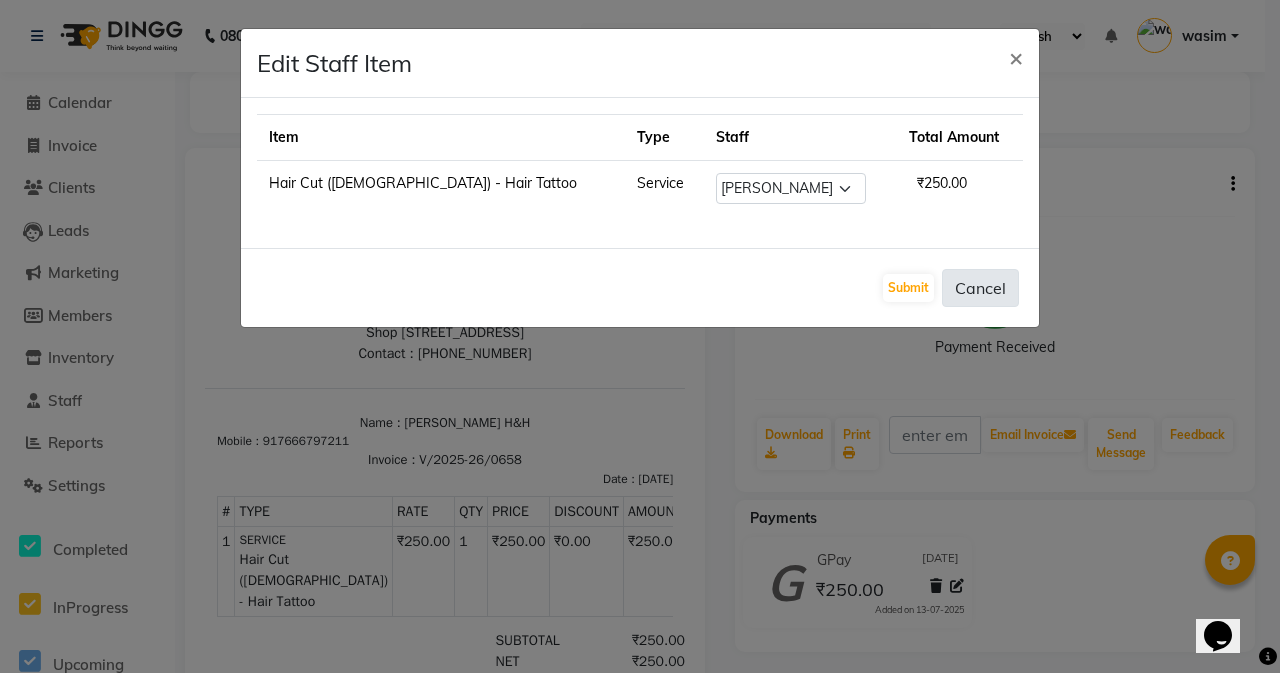 click on "Cancel" 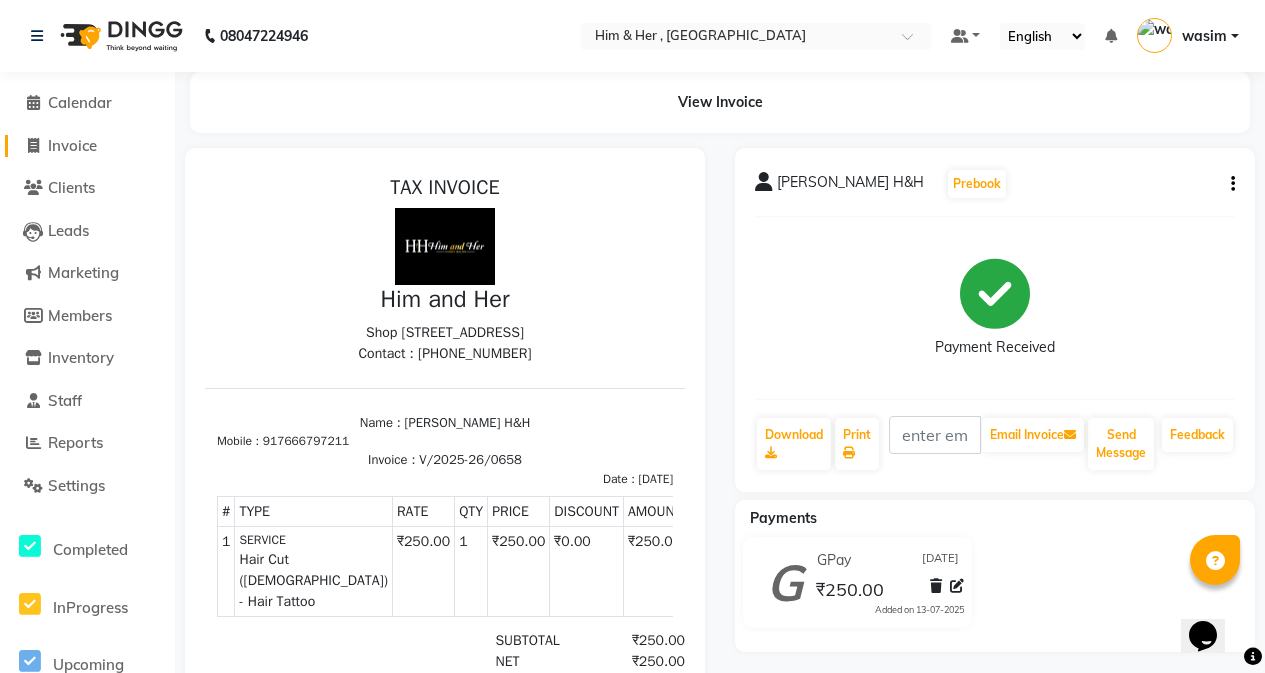 click on "Invoice" 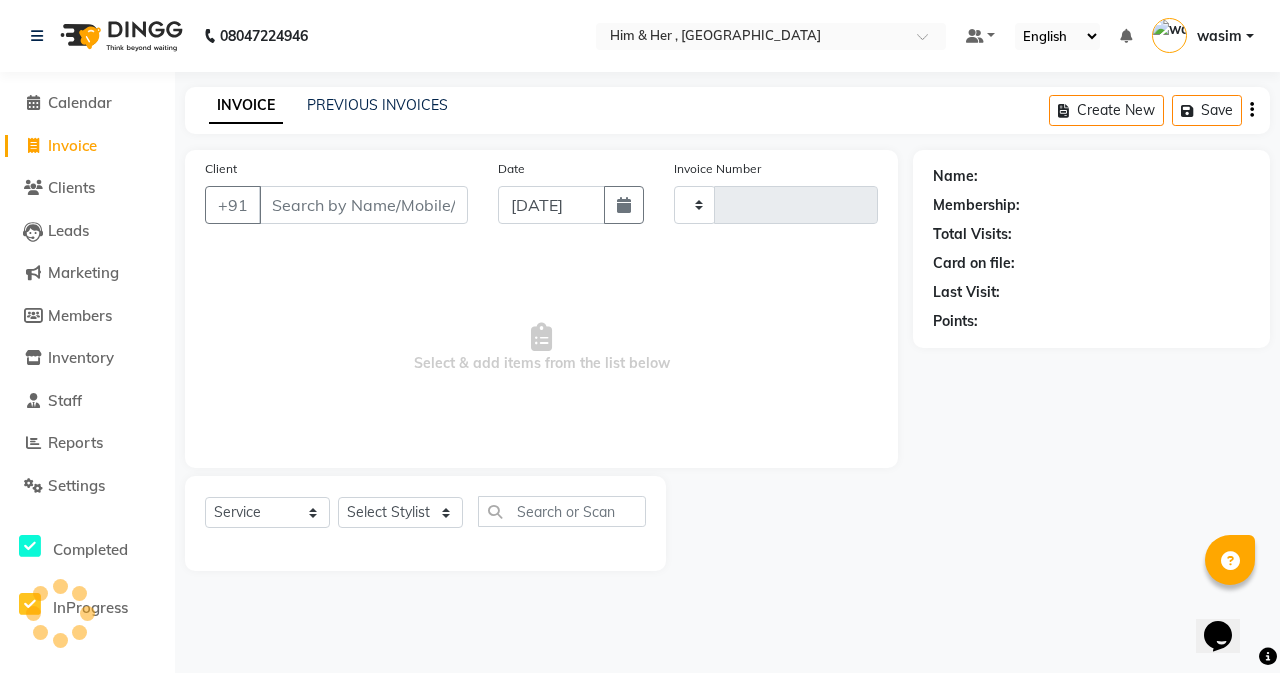 type on "0659" 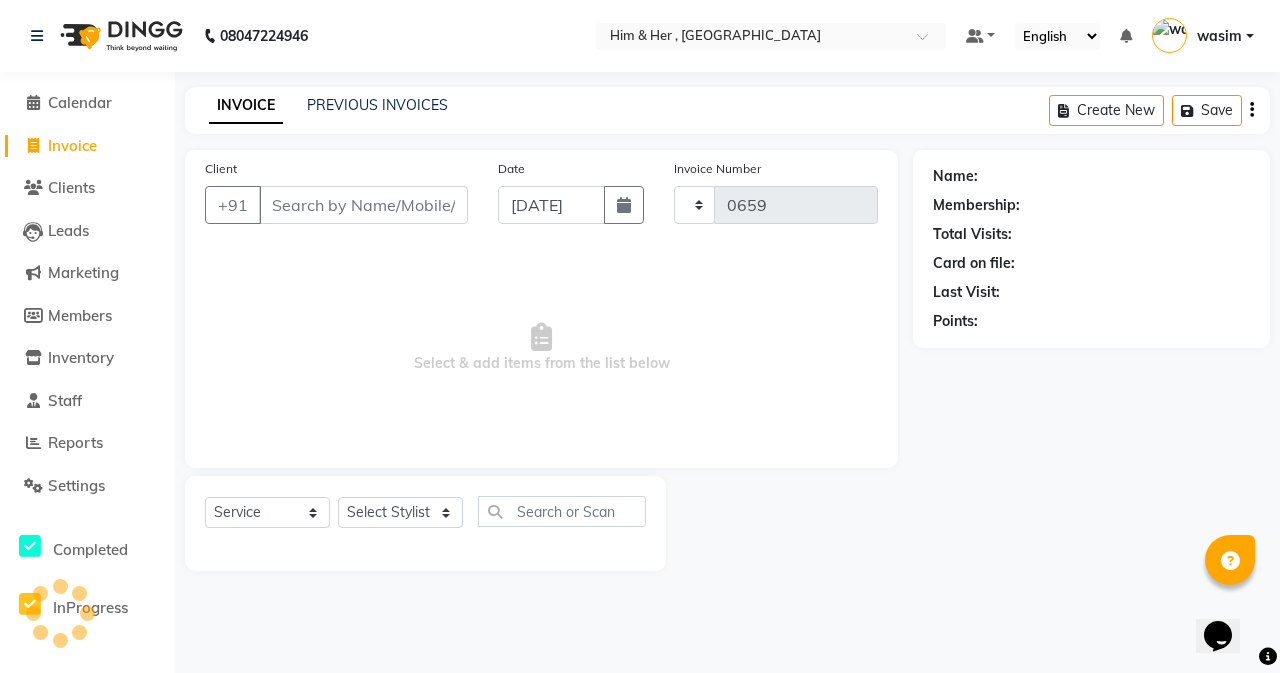 select on "5934" 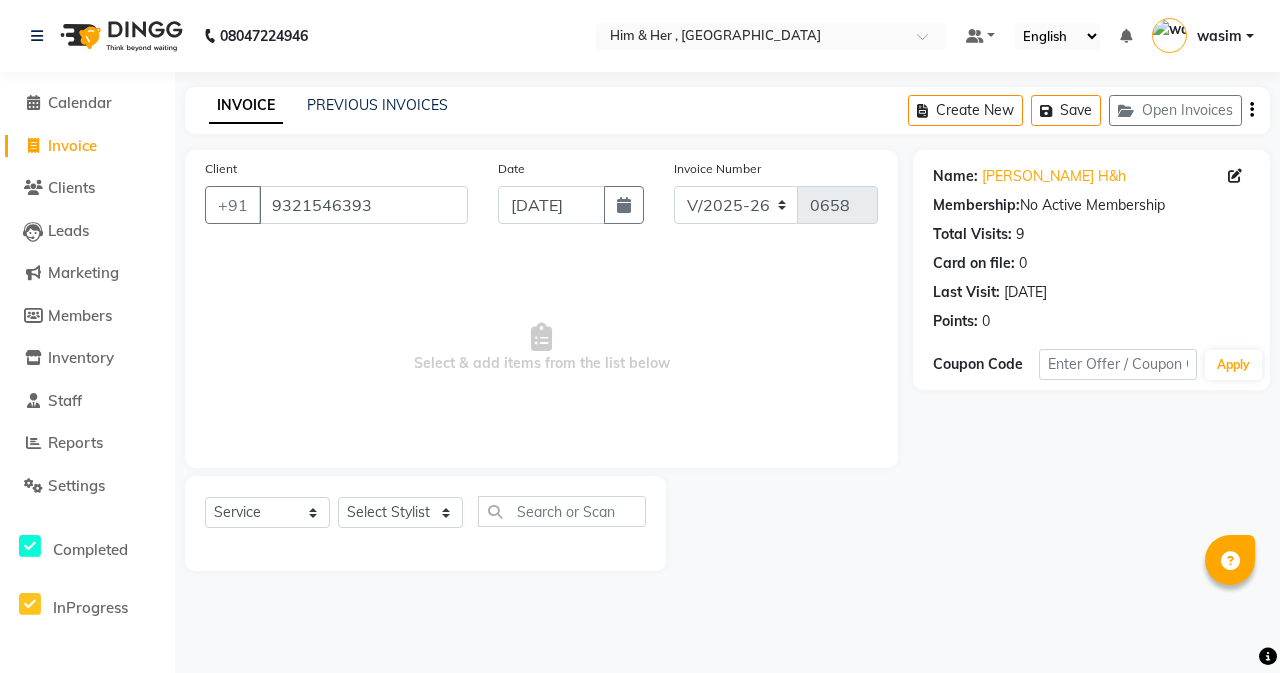 select on "5934" 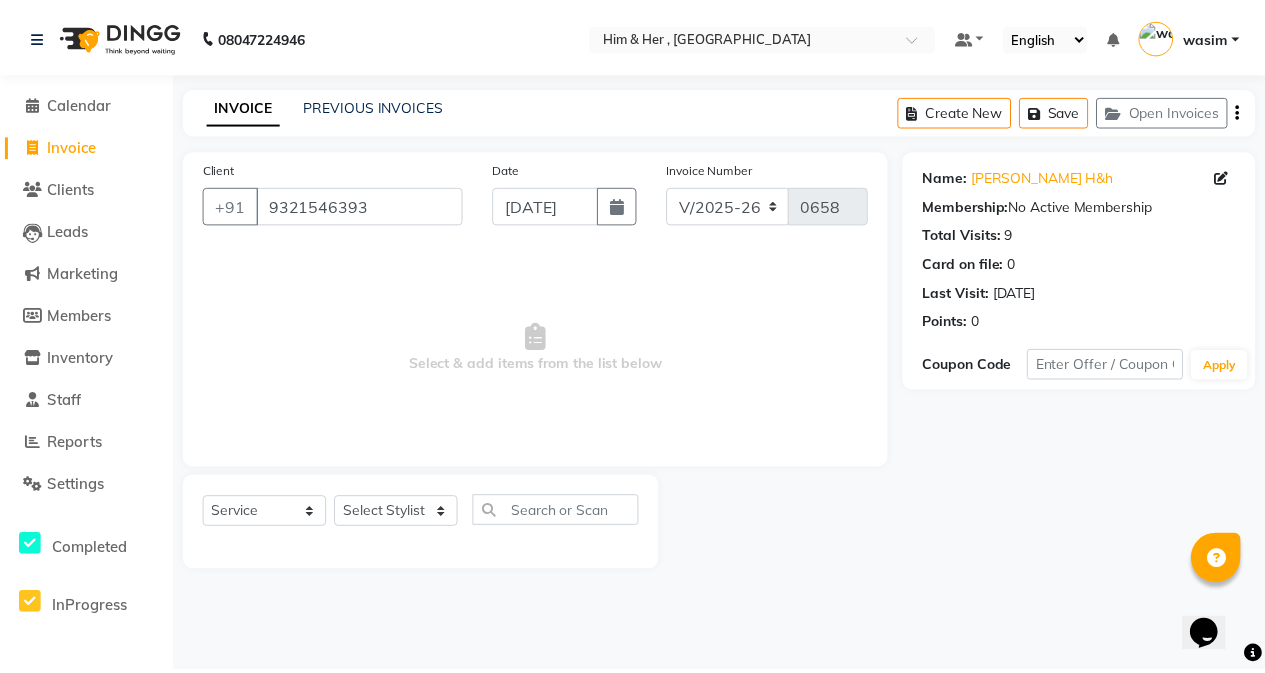 scroll, scrollTop: 0, scrollLeft: 0, axis: both 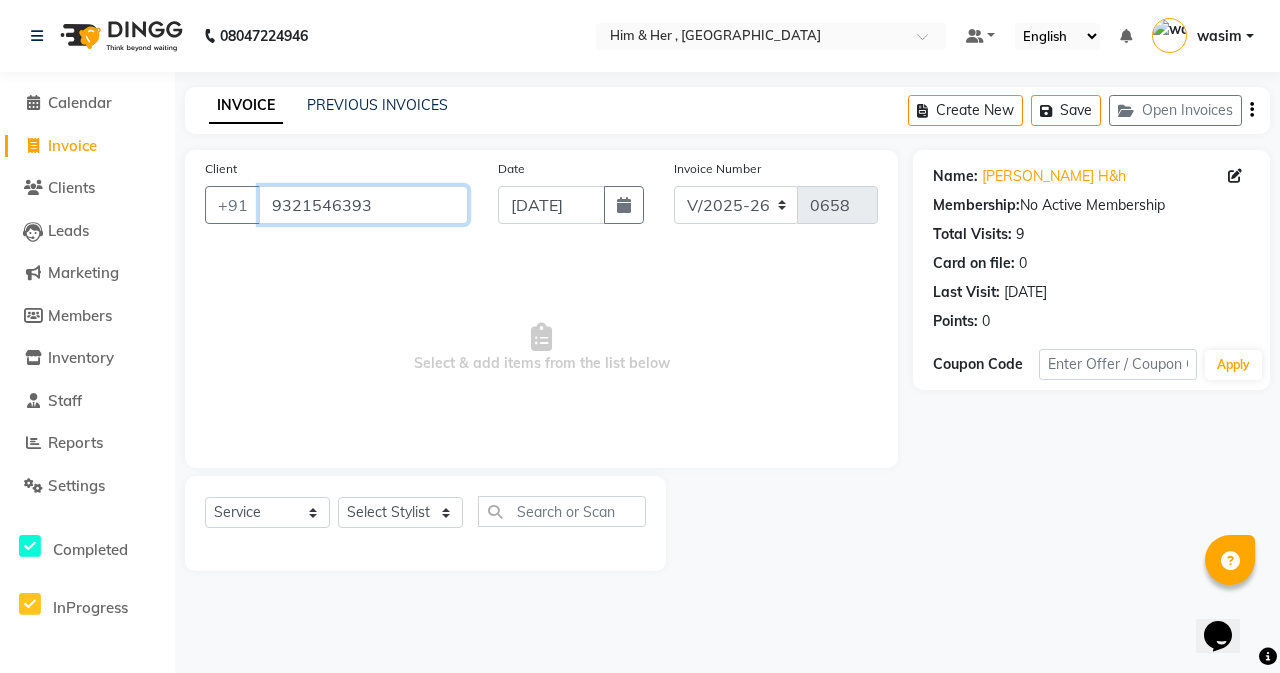 click on "9321546393" at bounding box center [363, 205] 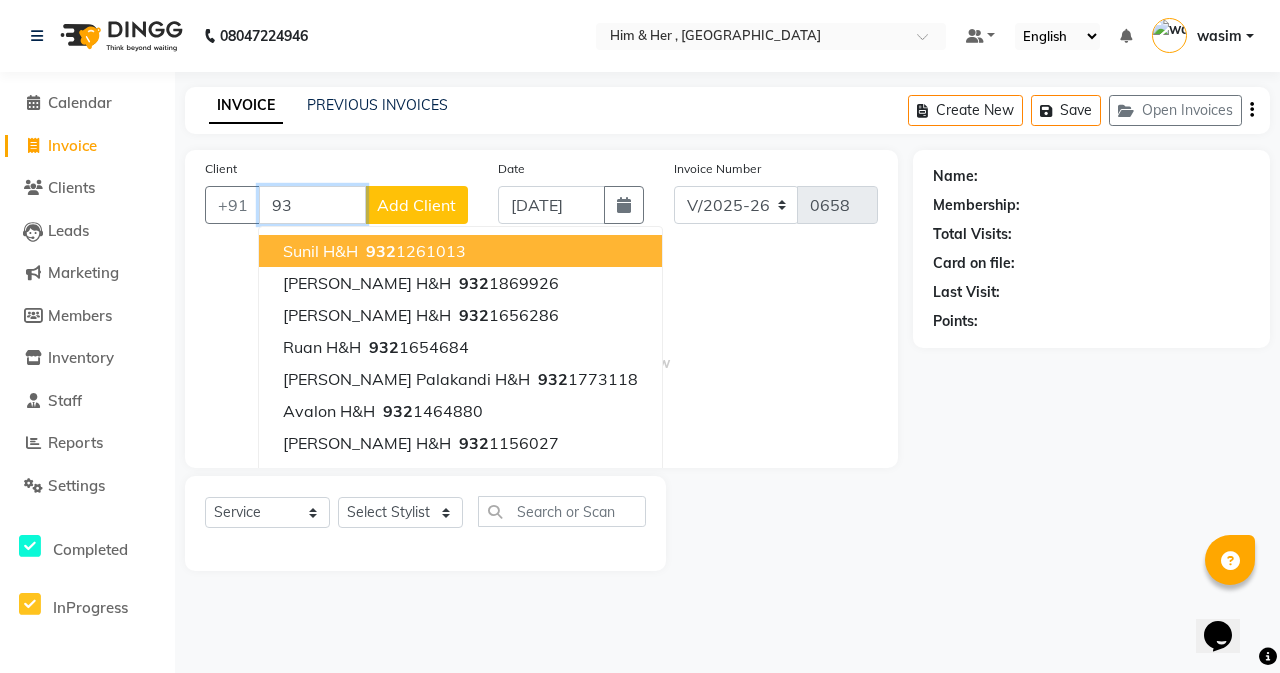type on "9" 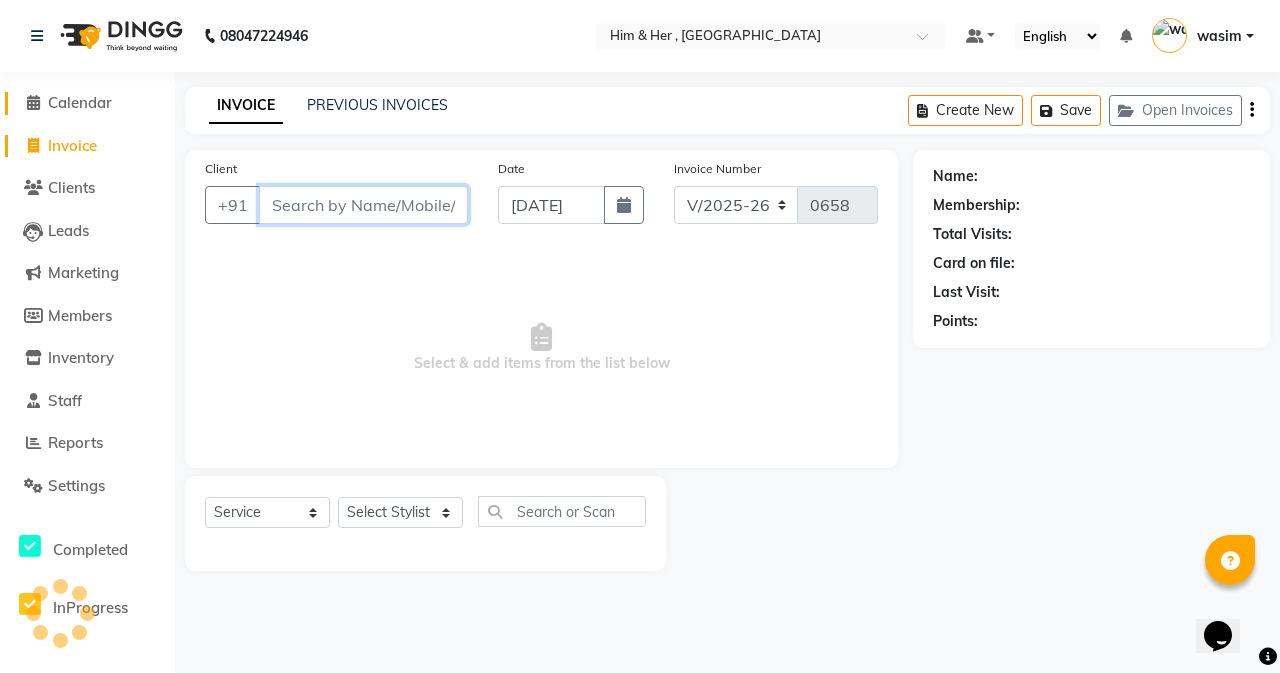 type 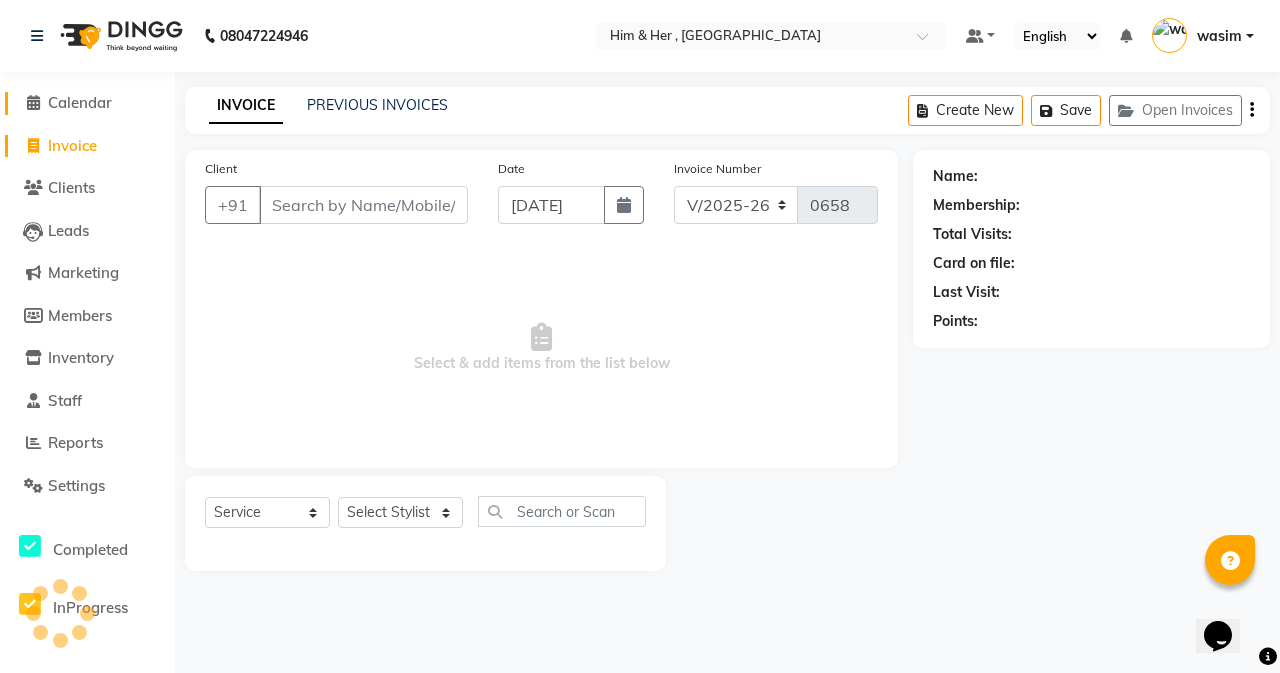 click on "Calendar" 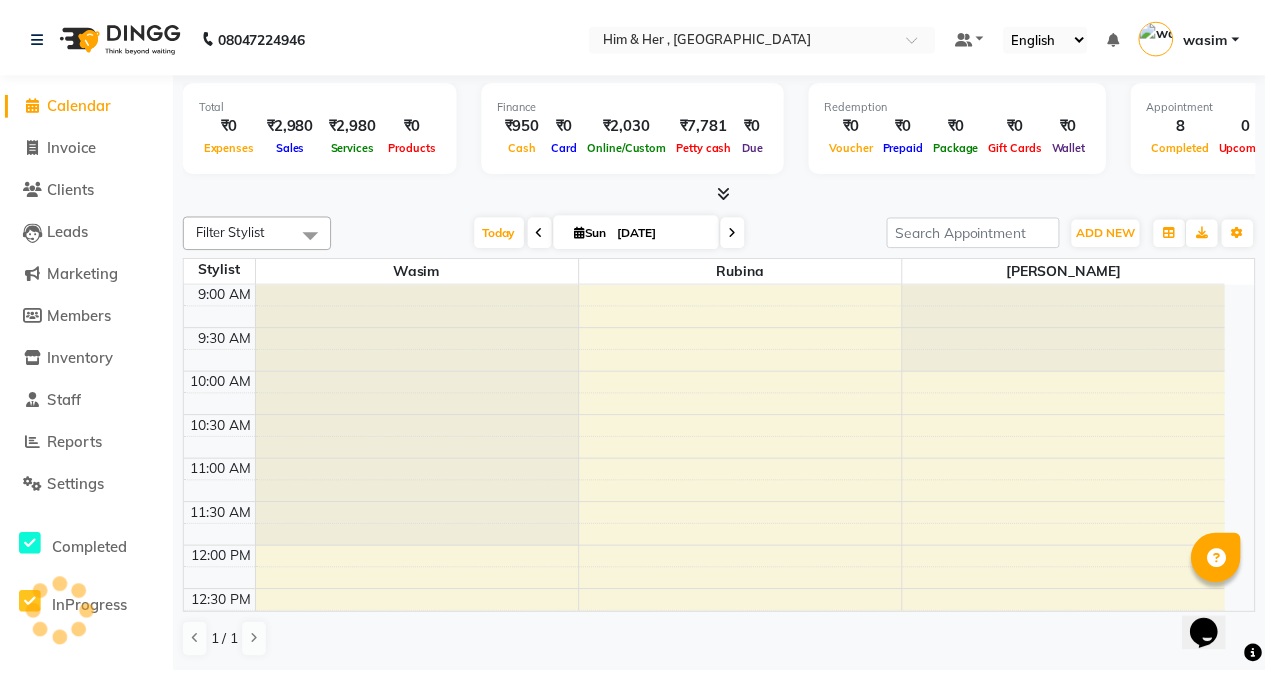 scroll, scrollTop: 0, scrollLeft: 0, axis: both 